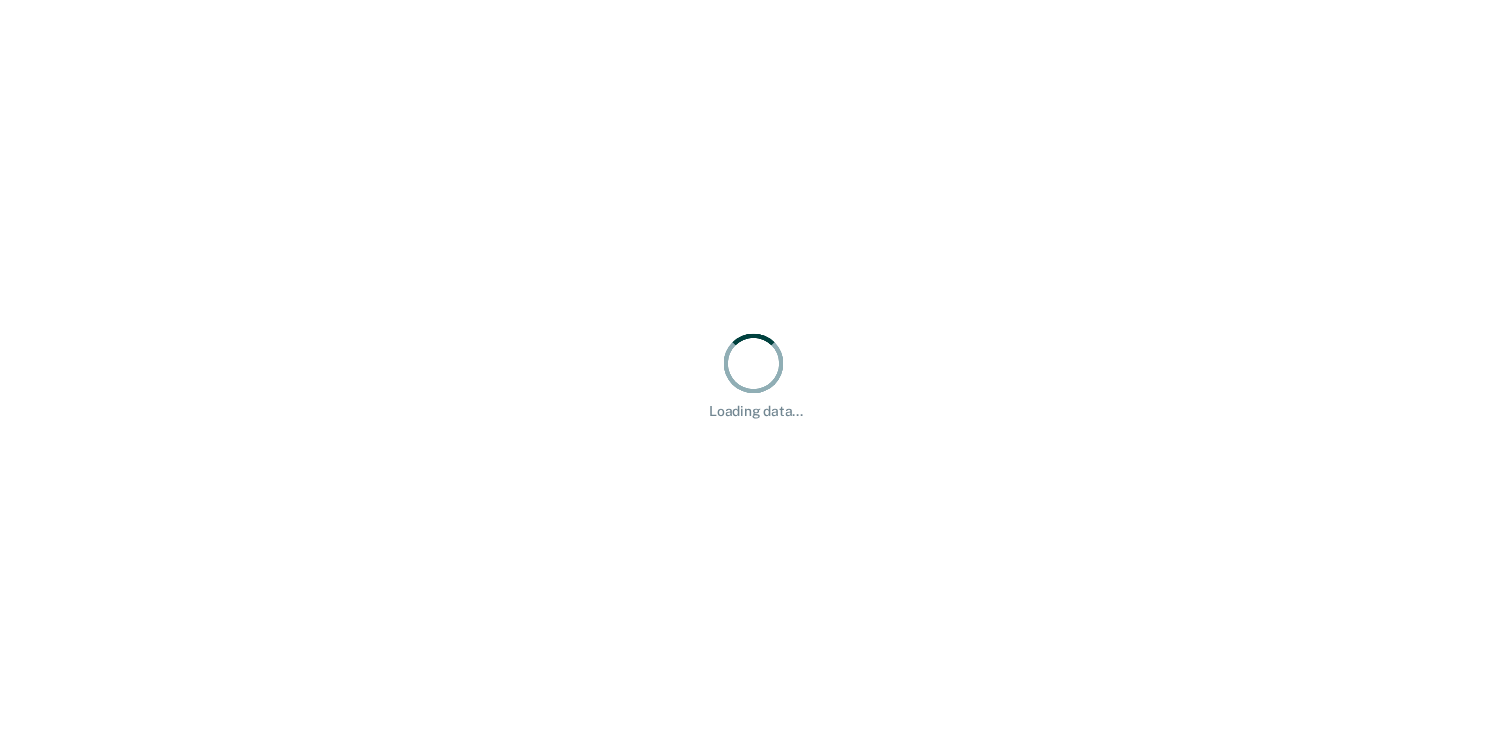 scroll, scrollTop: 0, scrollLeft: 0, axis: both 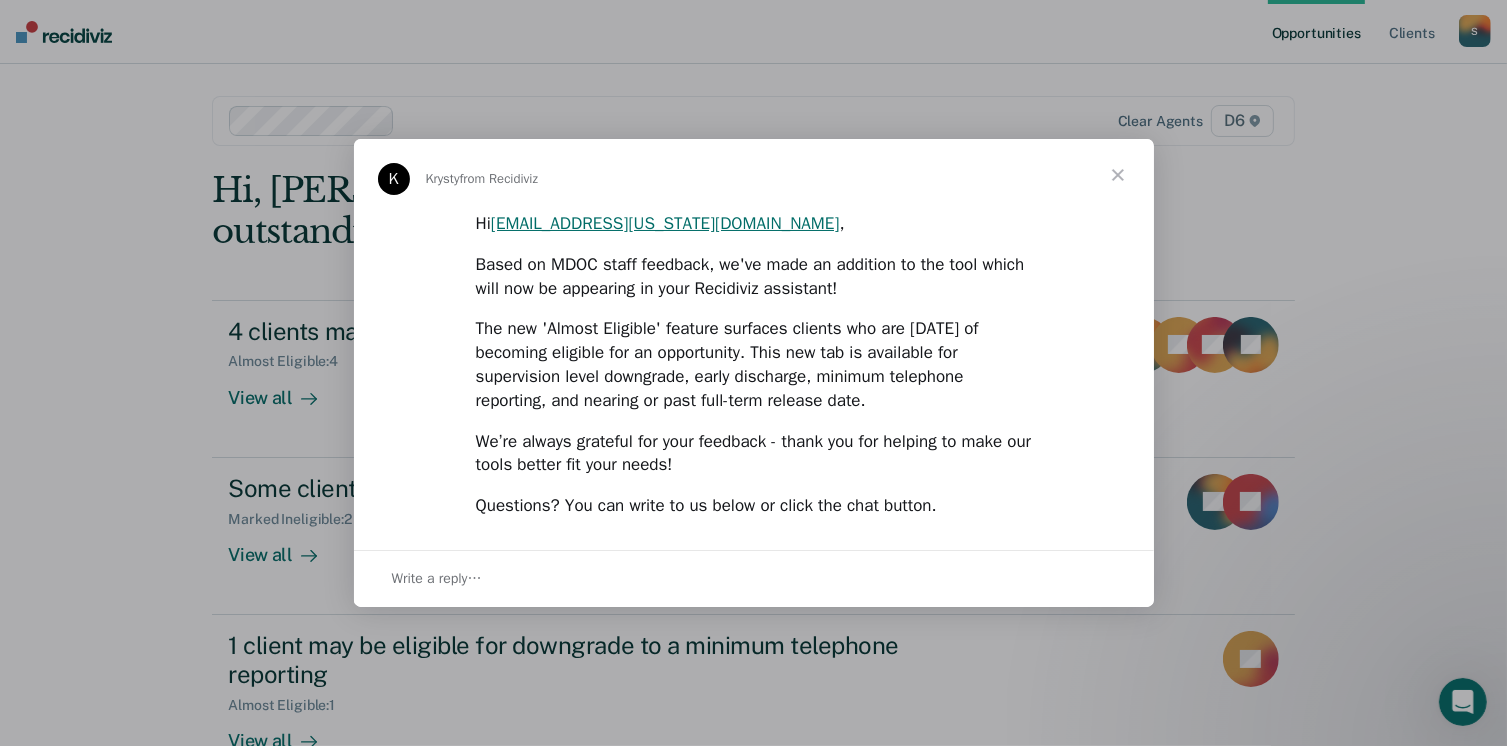 click at bounding box center [1118, 175] 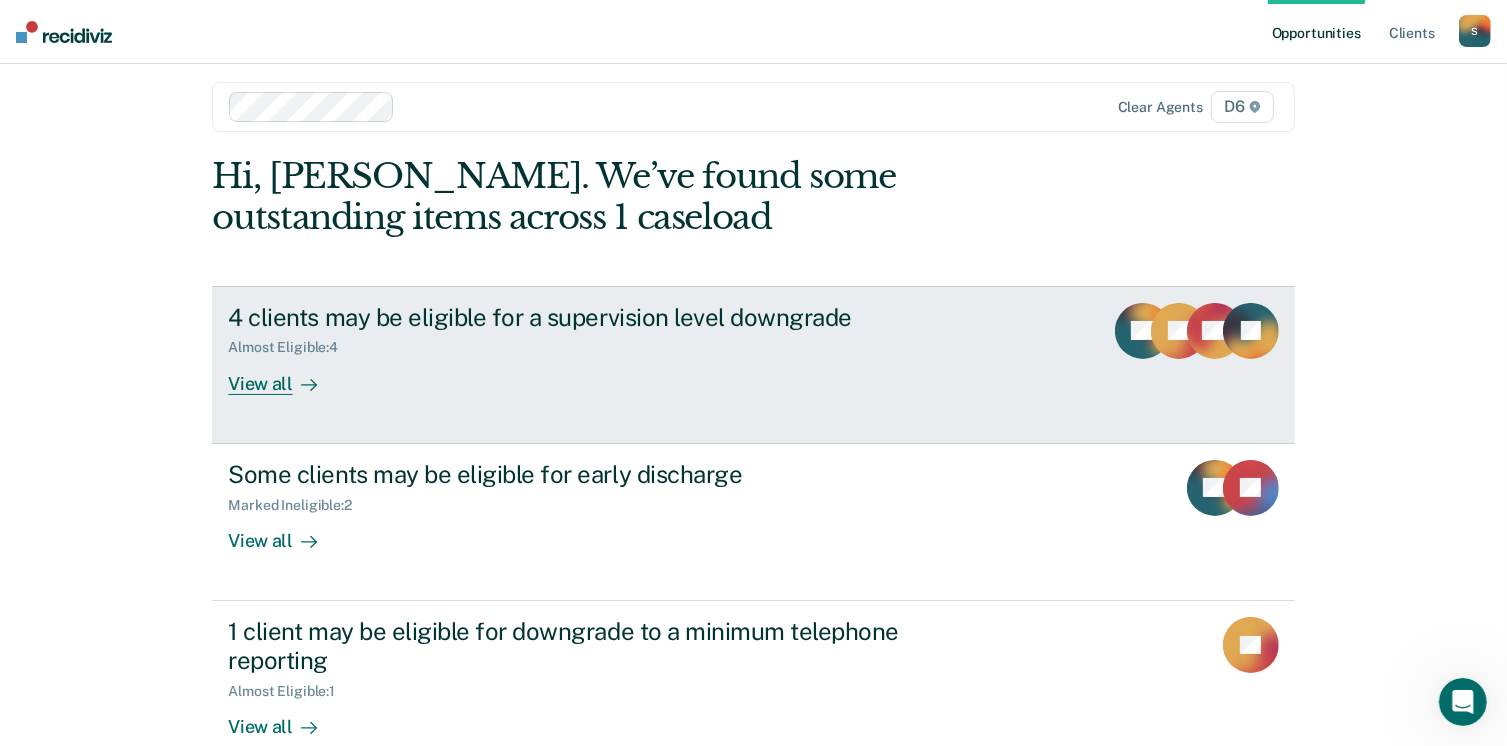 scroll, scrollTop: 53, scrollLeft: 0, axis: vertical 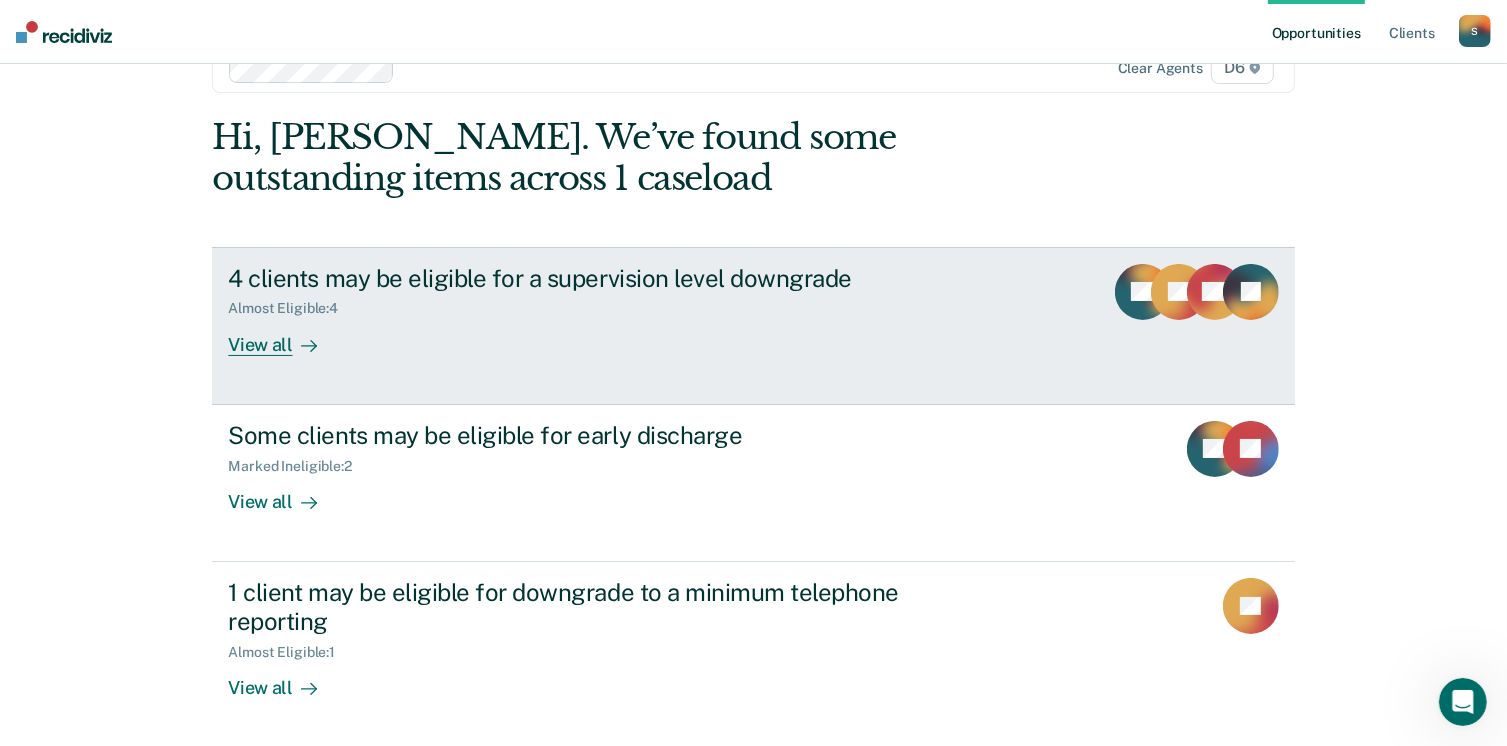 click on "View all" at bounding box center [284, 336] 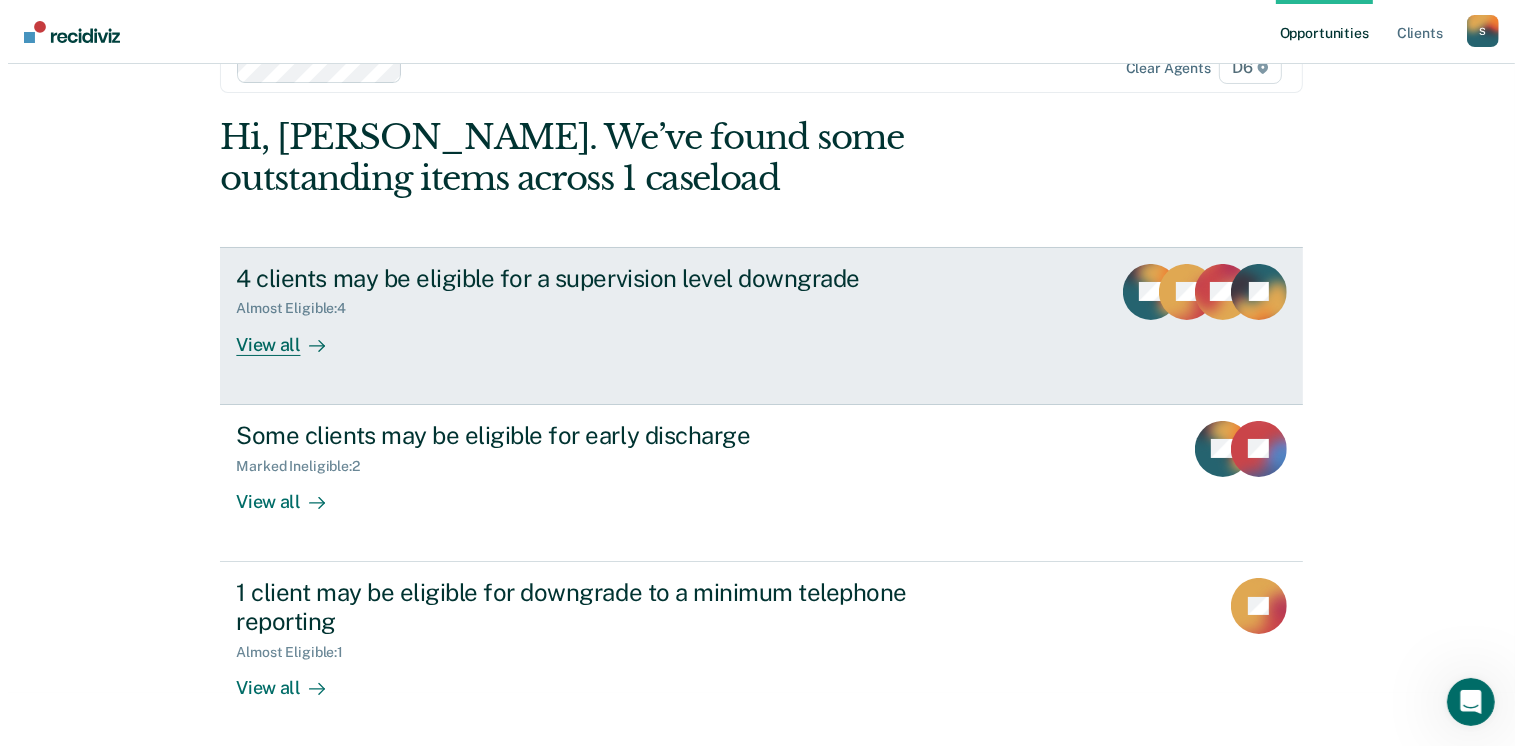 scroll, scrollTop: 0, scrollLeft: 0, axis: both 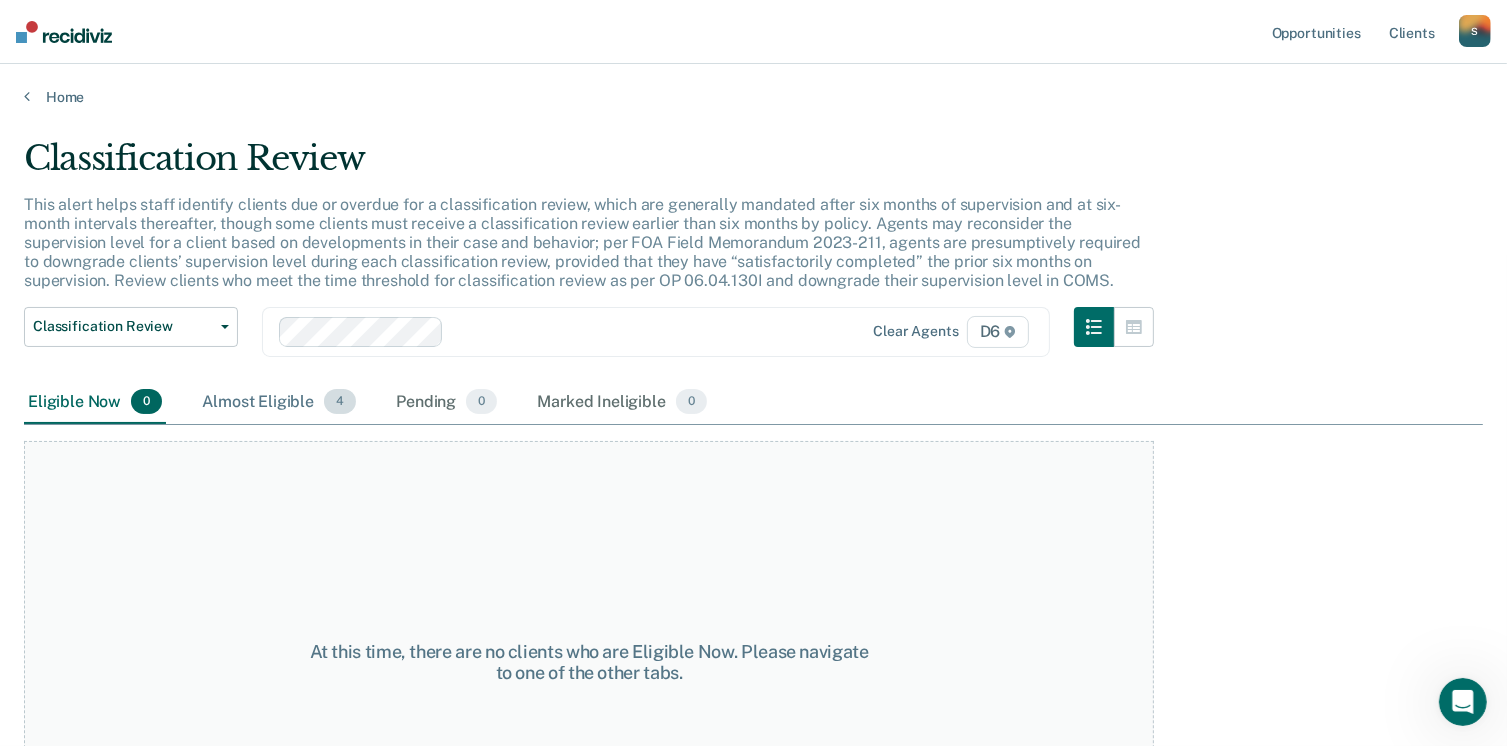 click on "Almost Eligible 4" at bounding box center (279, 403) 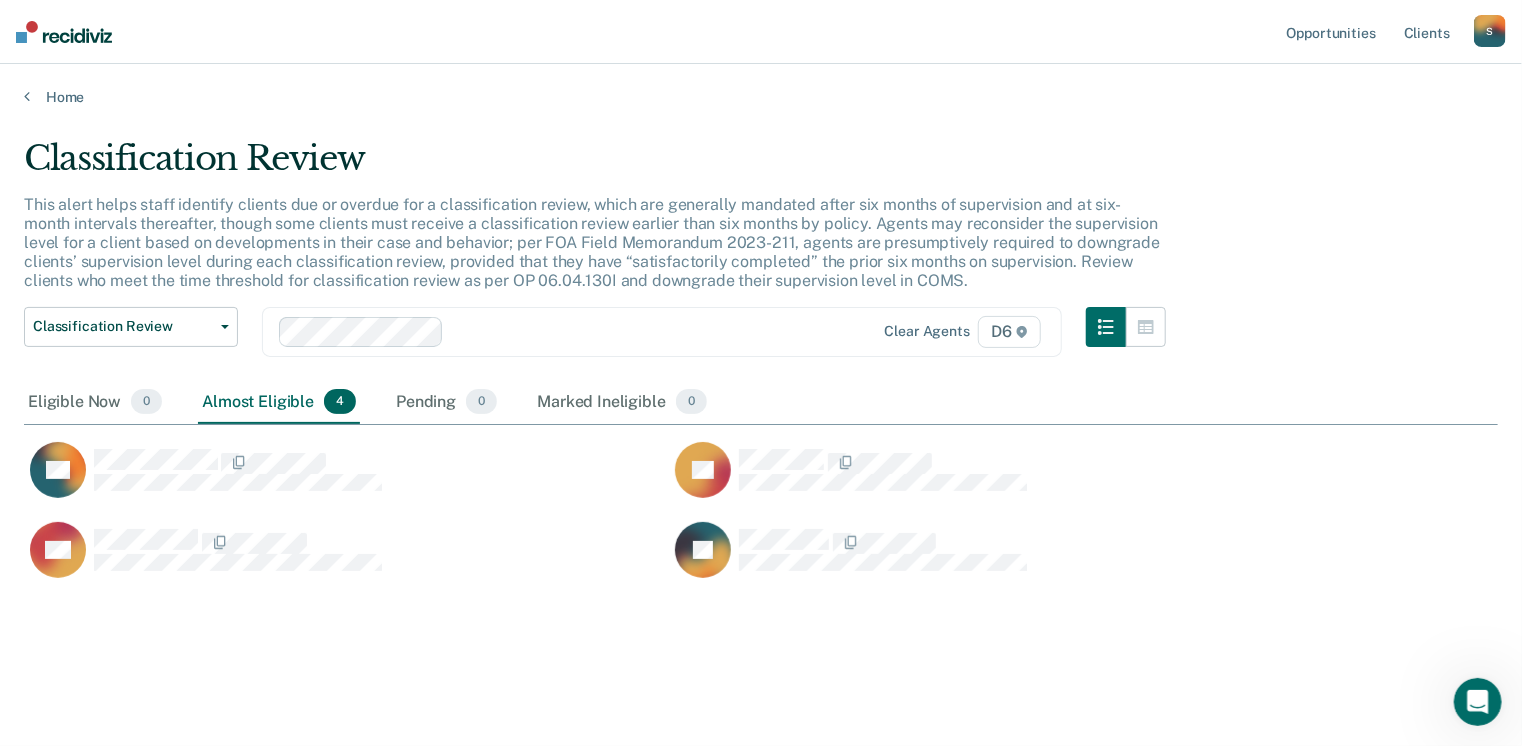 scroll, scrollTop: 16, scrollLeft: 16, axis: both 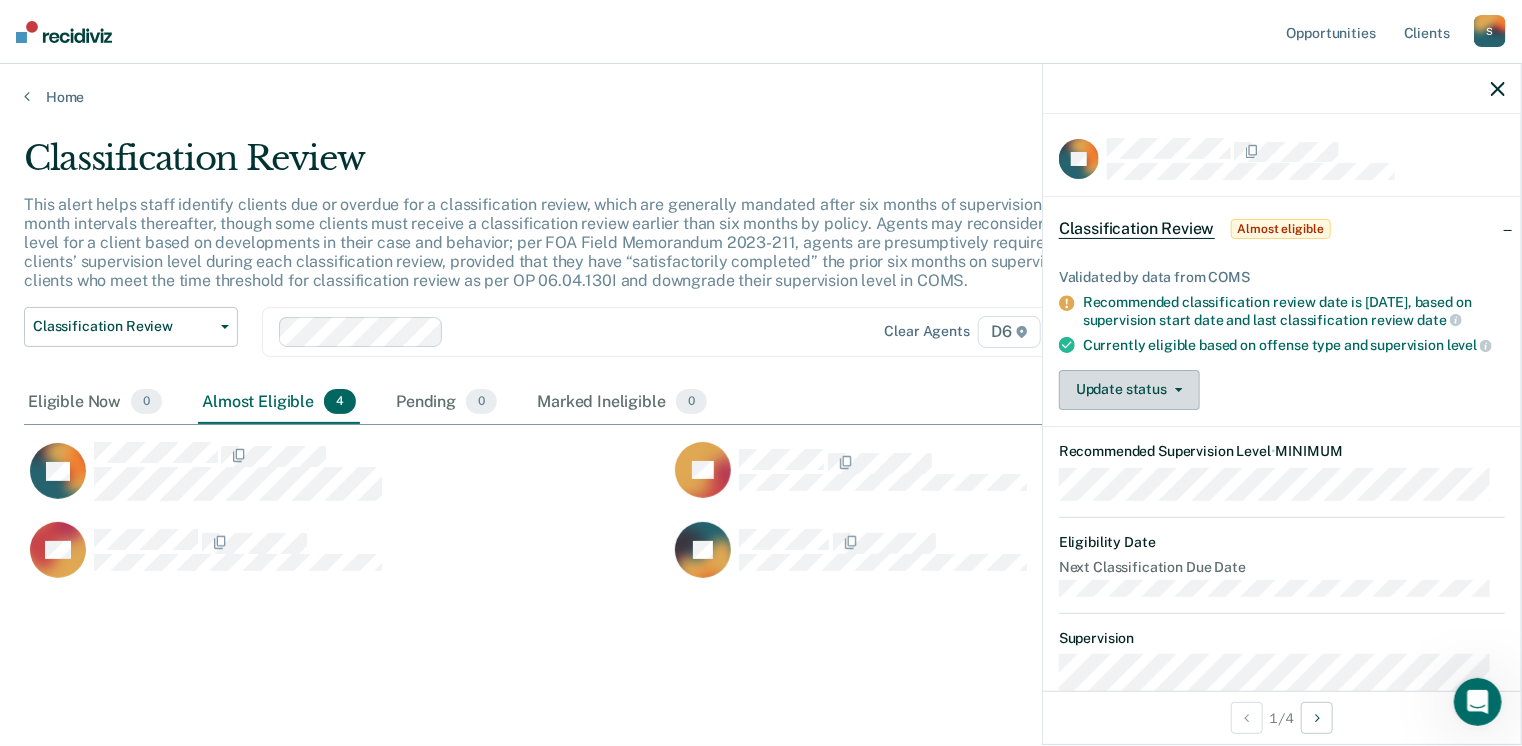 click 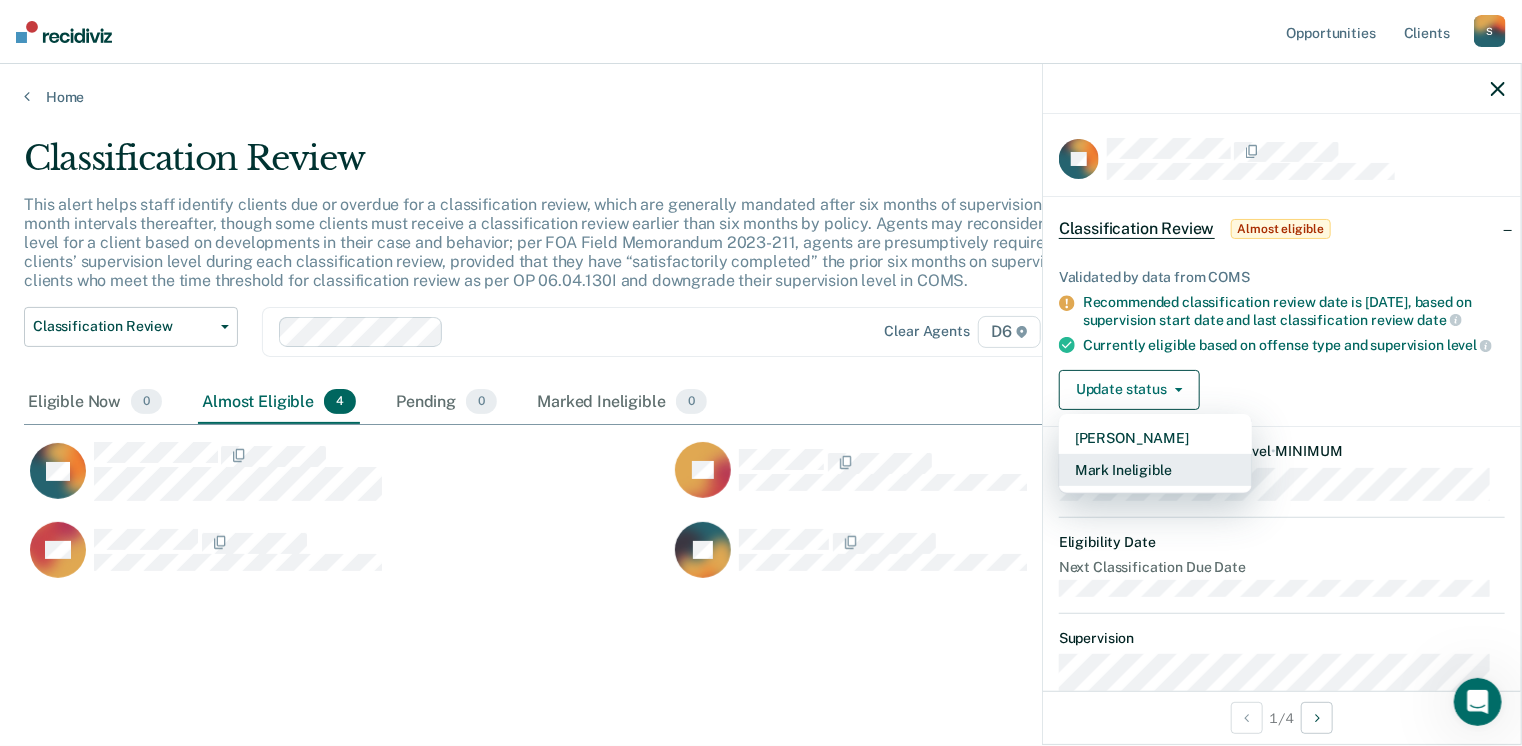click on "Mark Ineligible" at bounding box center [1155, 470] 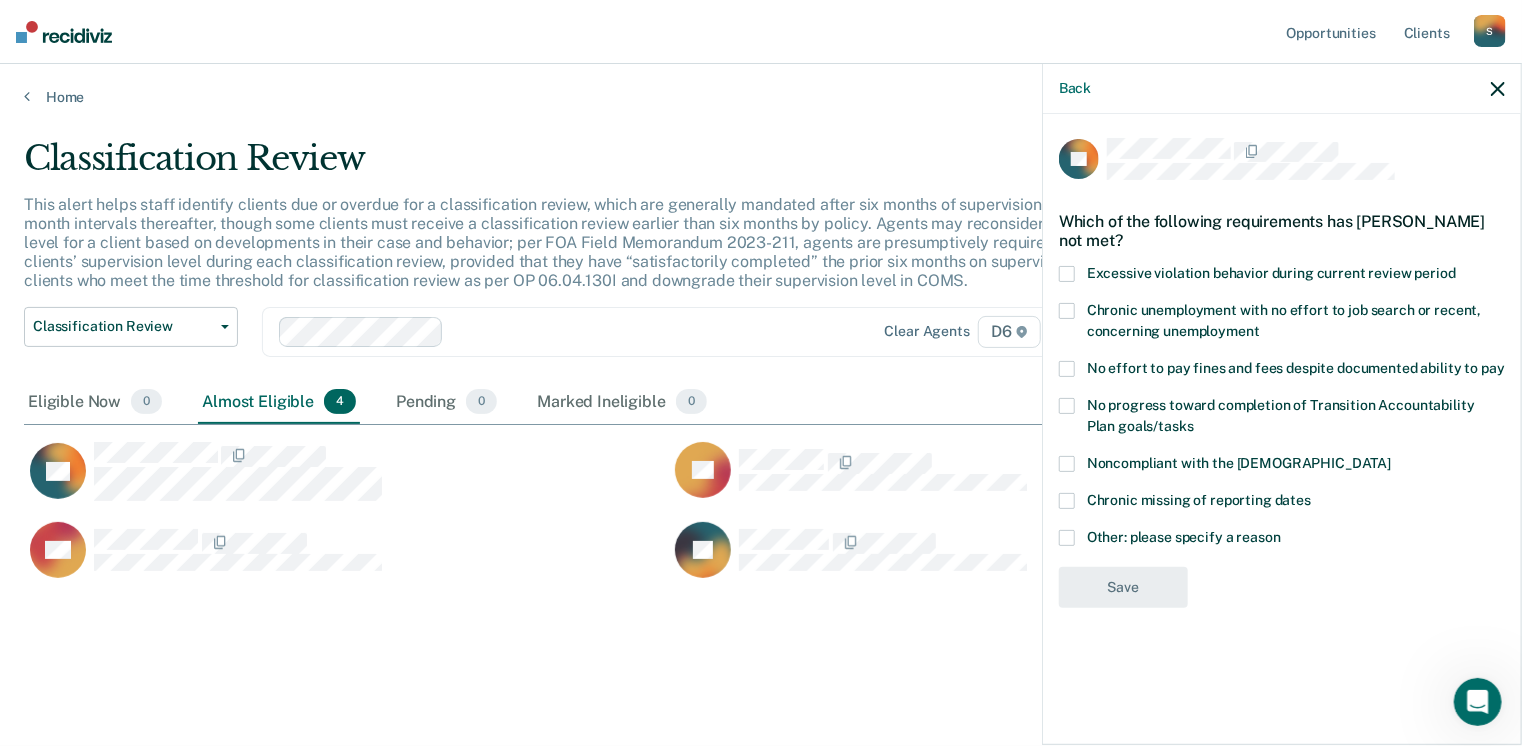 click at bounding box center [1067, 538] 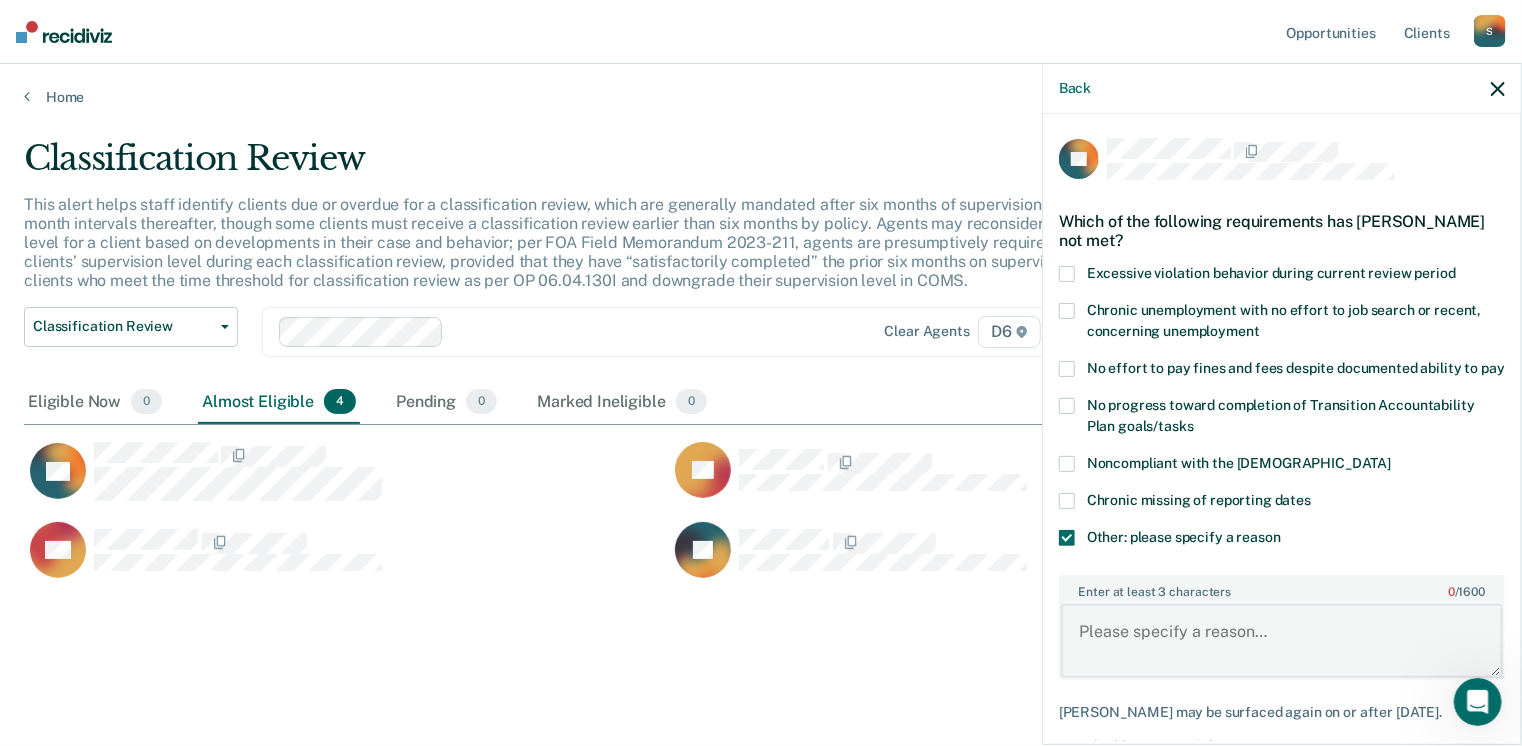 click on "Enter at least 3 characters 0  /  1600" at bounding box center [1282, 641] 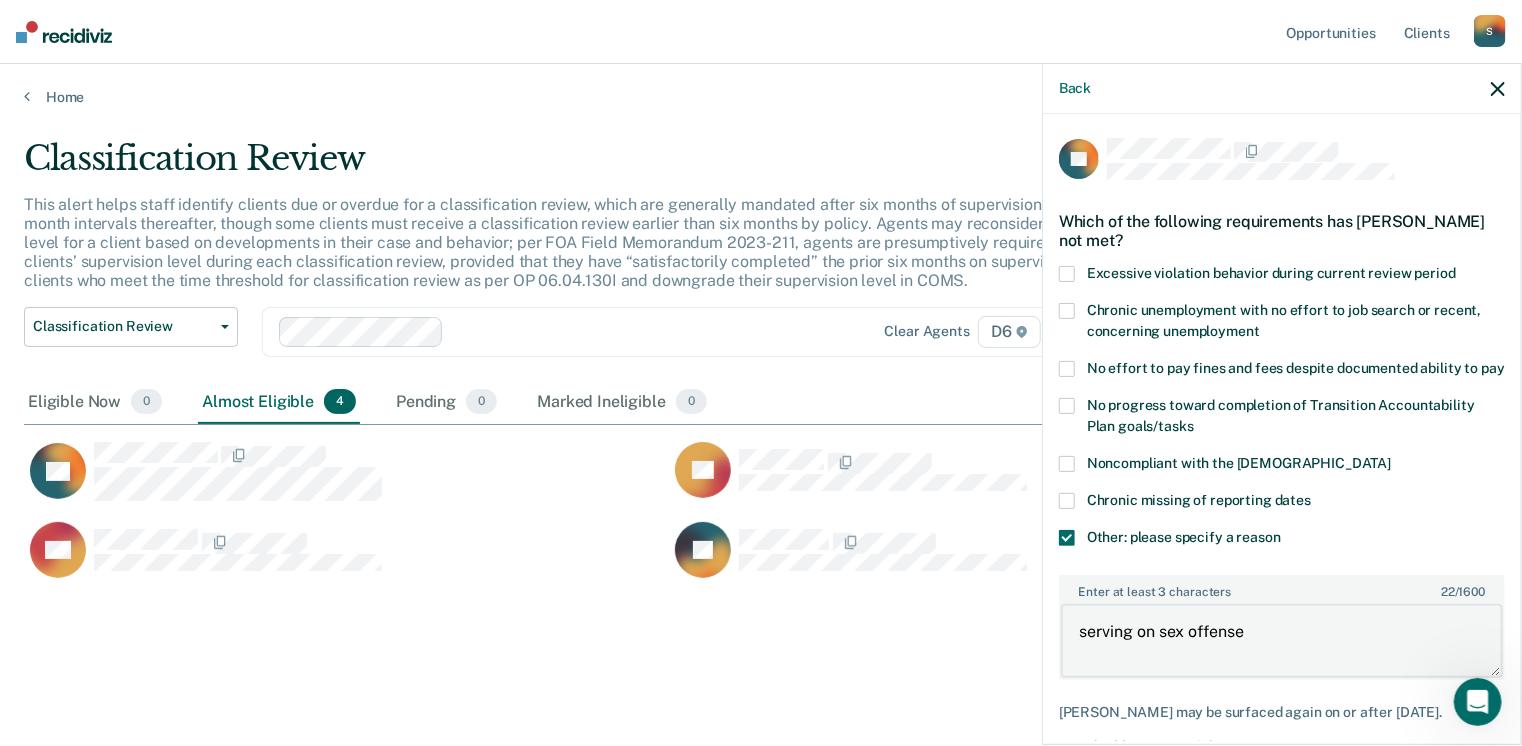 scroll, scrollTop: 123, scrollLeft: 0, axis: vertical 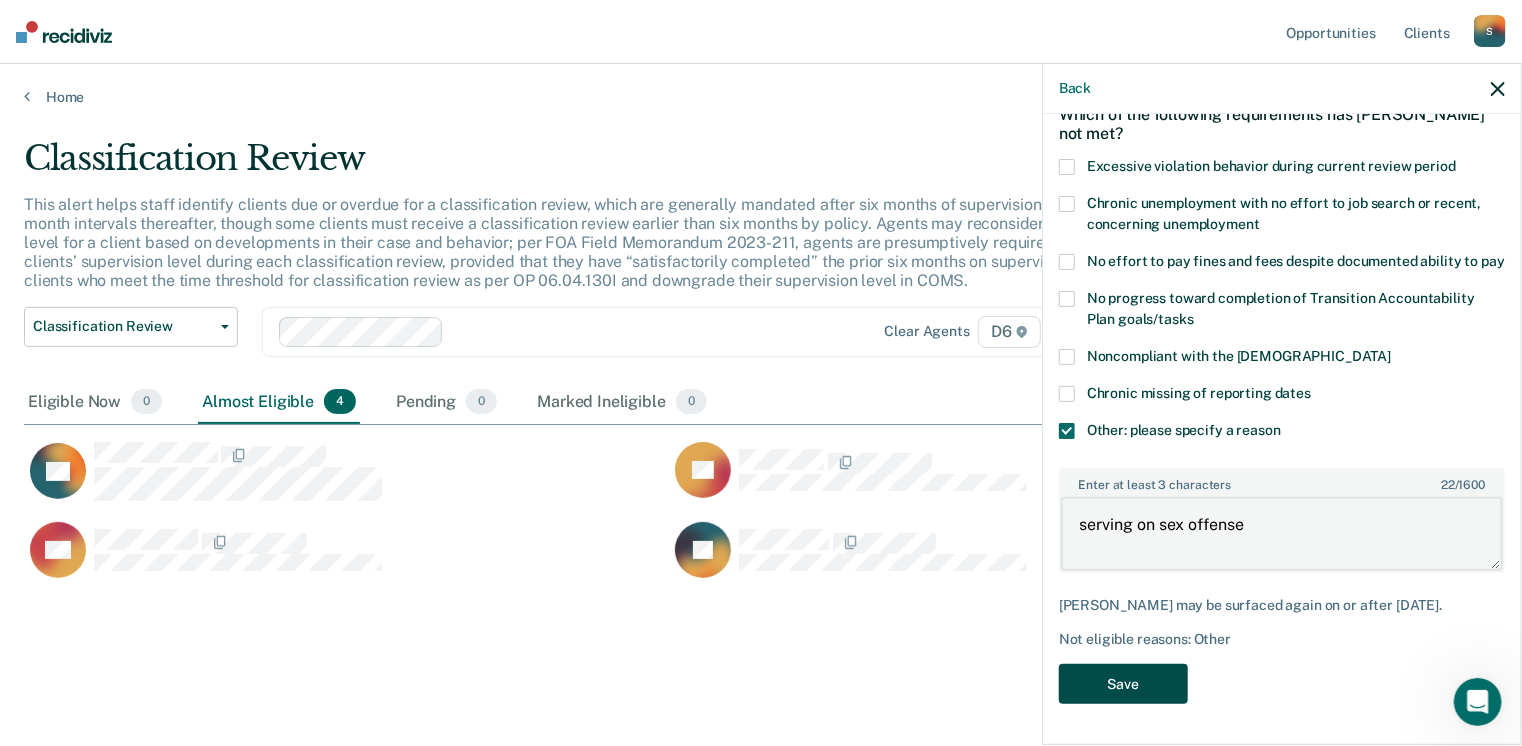 type on "serving on sex offense" 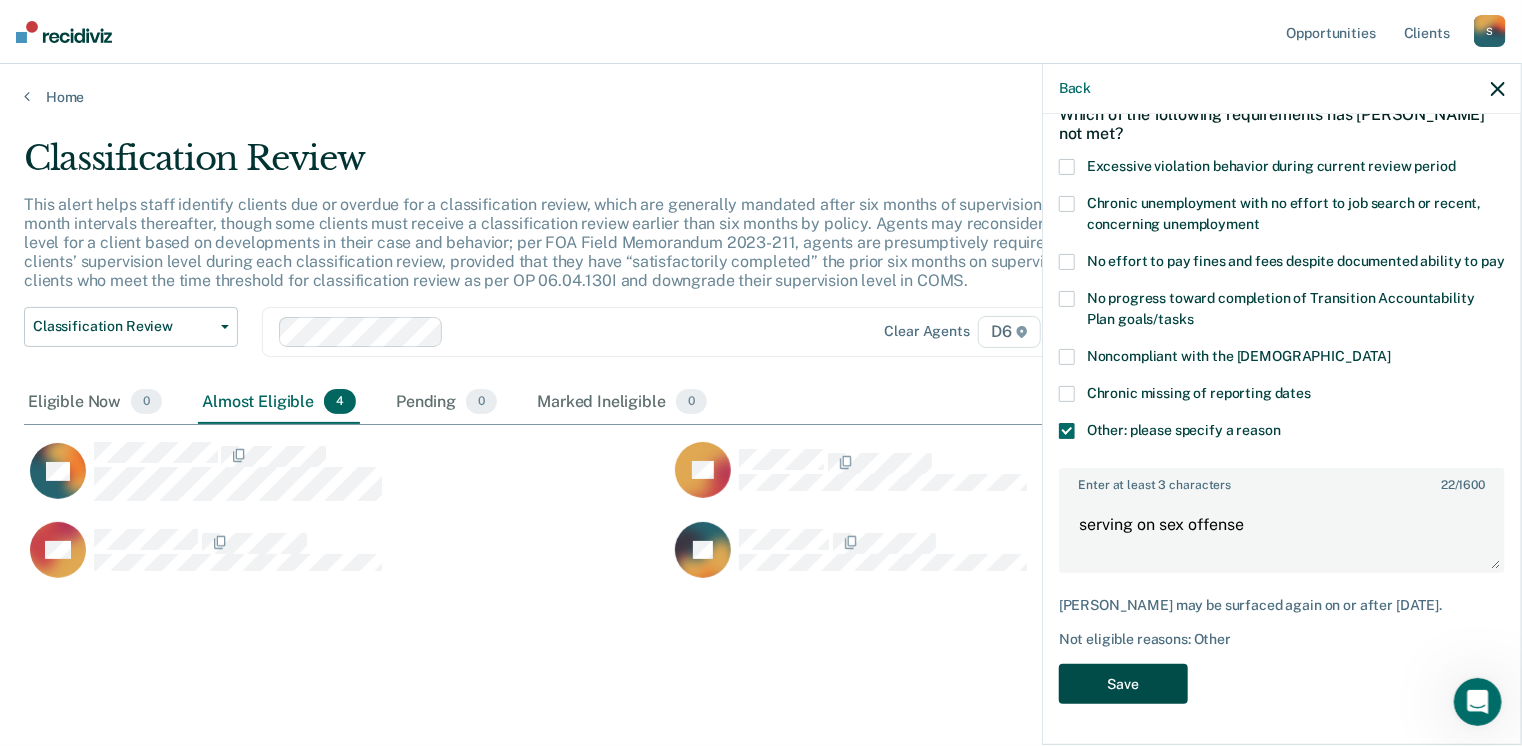 click on "Save" at bounding box center [1123, 684] 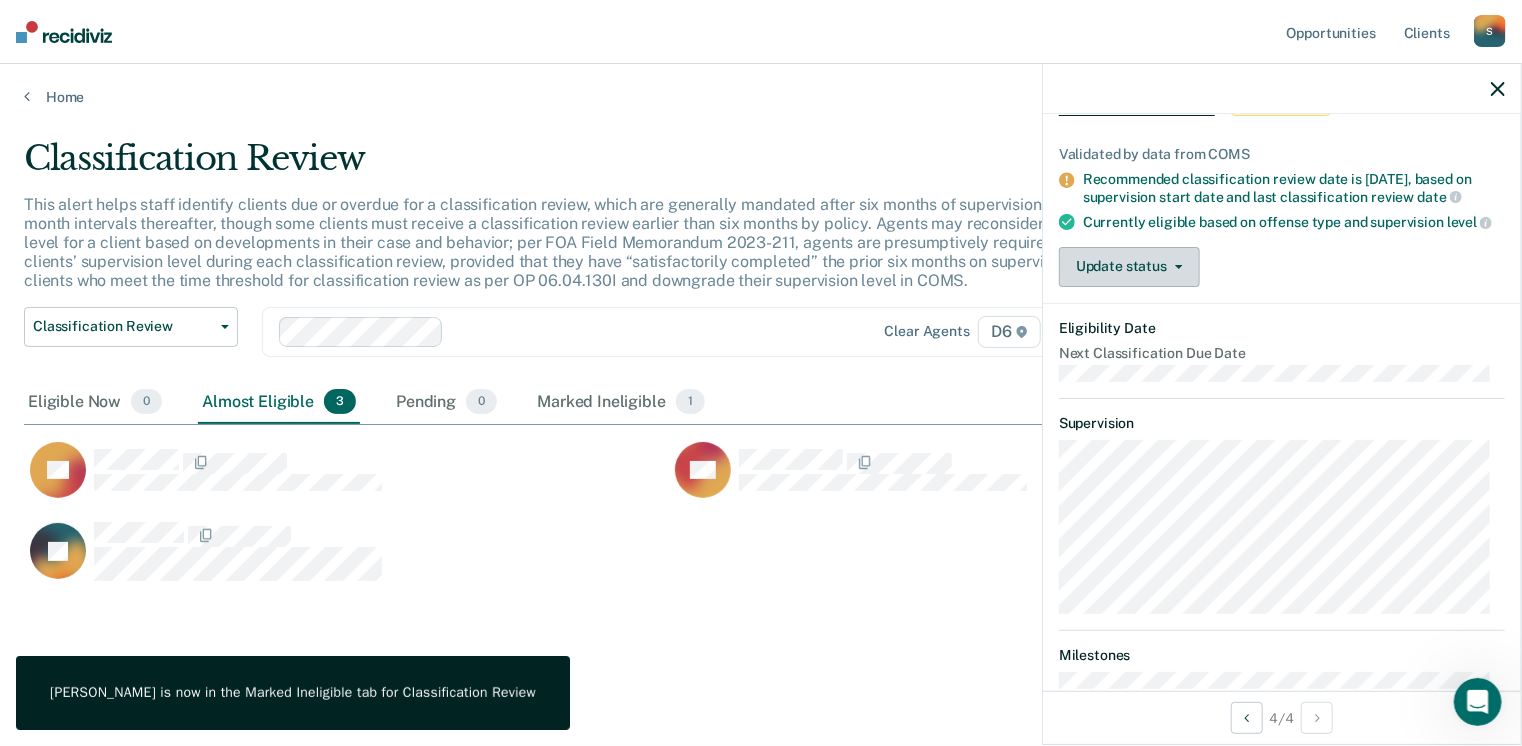 click on "Update status" at bounding box center [1129, 267] 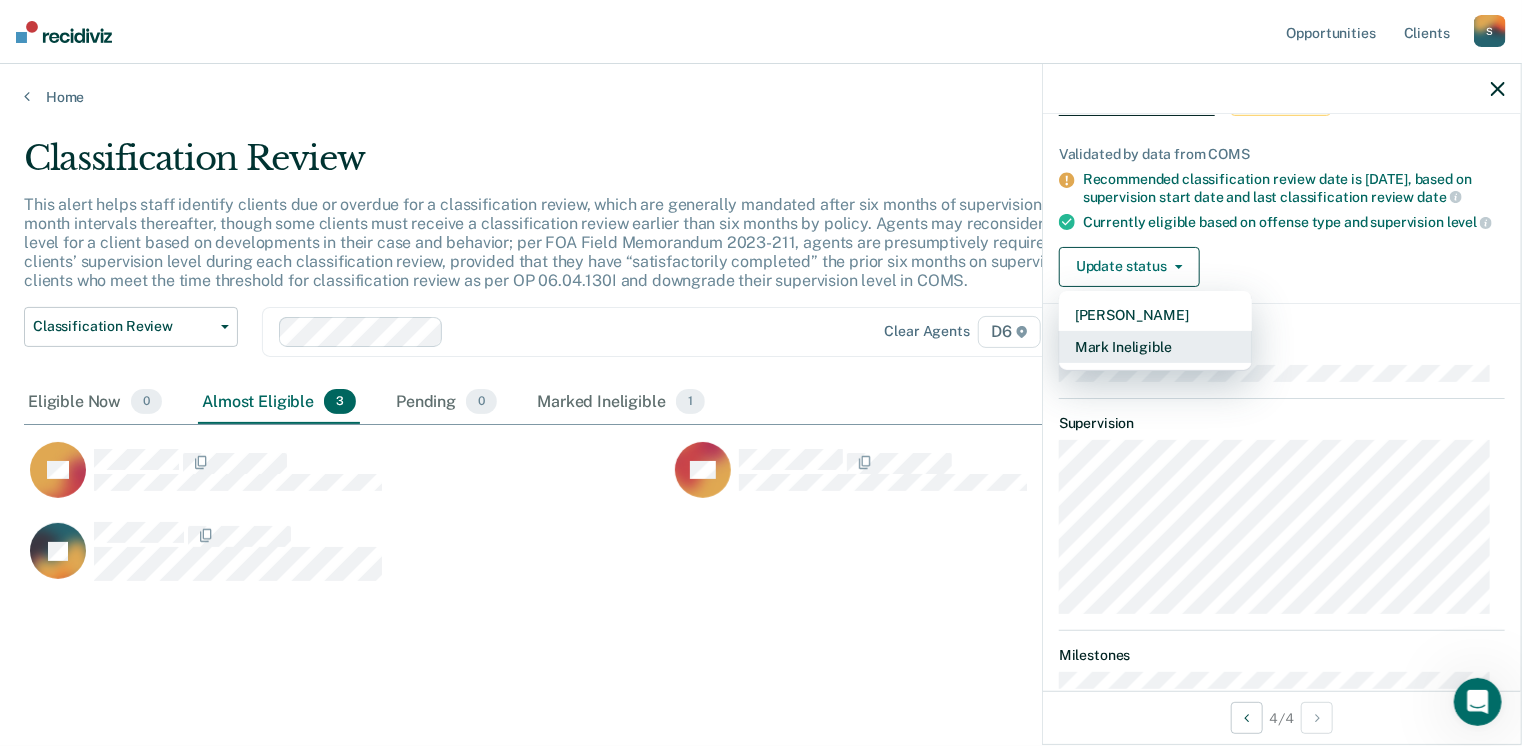 click on "Mark Ineligible" at bounding box center [1155, 347] 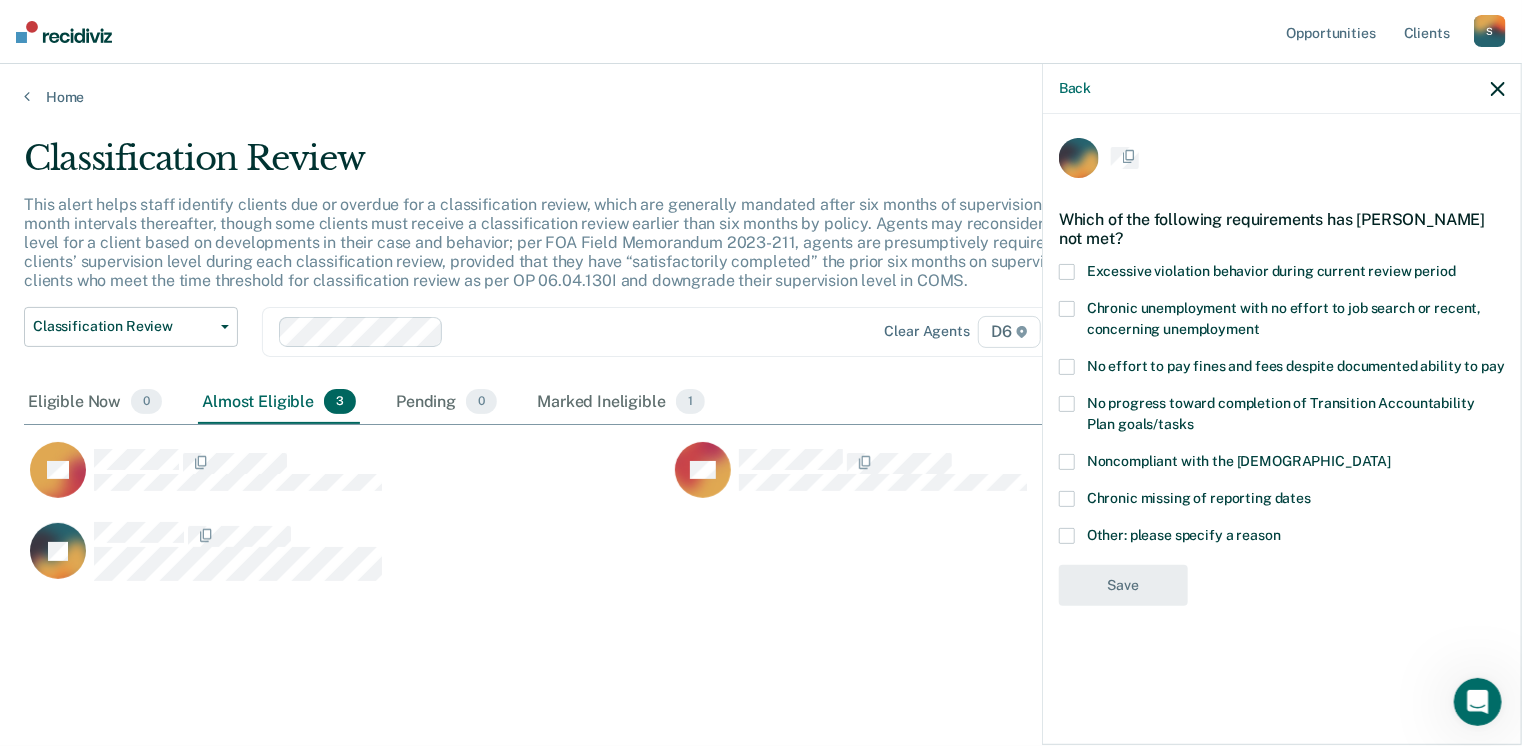 scroll, scrollTop: 0, scrollLeft: 0, axis: both 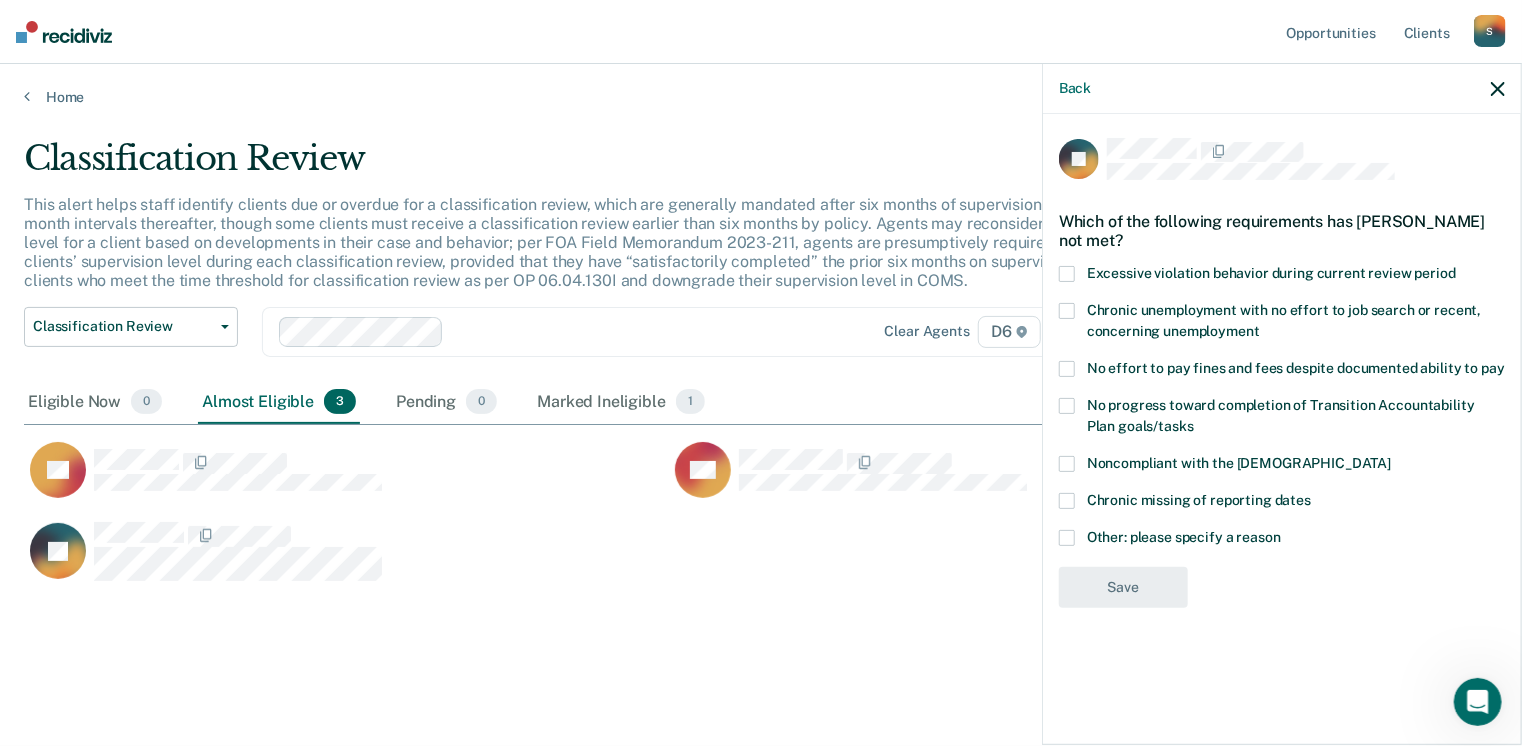 click at bounding box center [1067, 538] 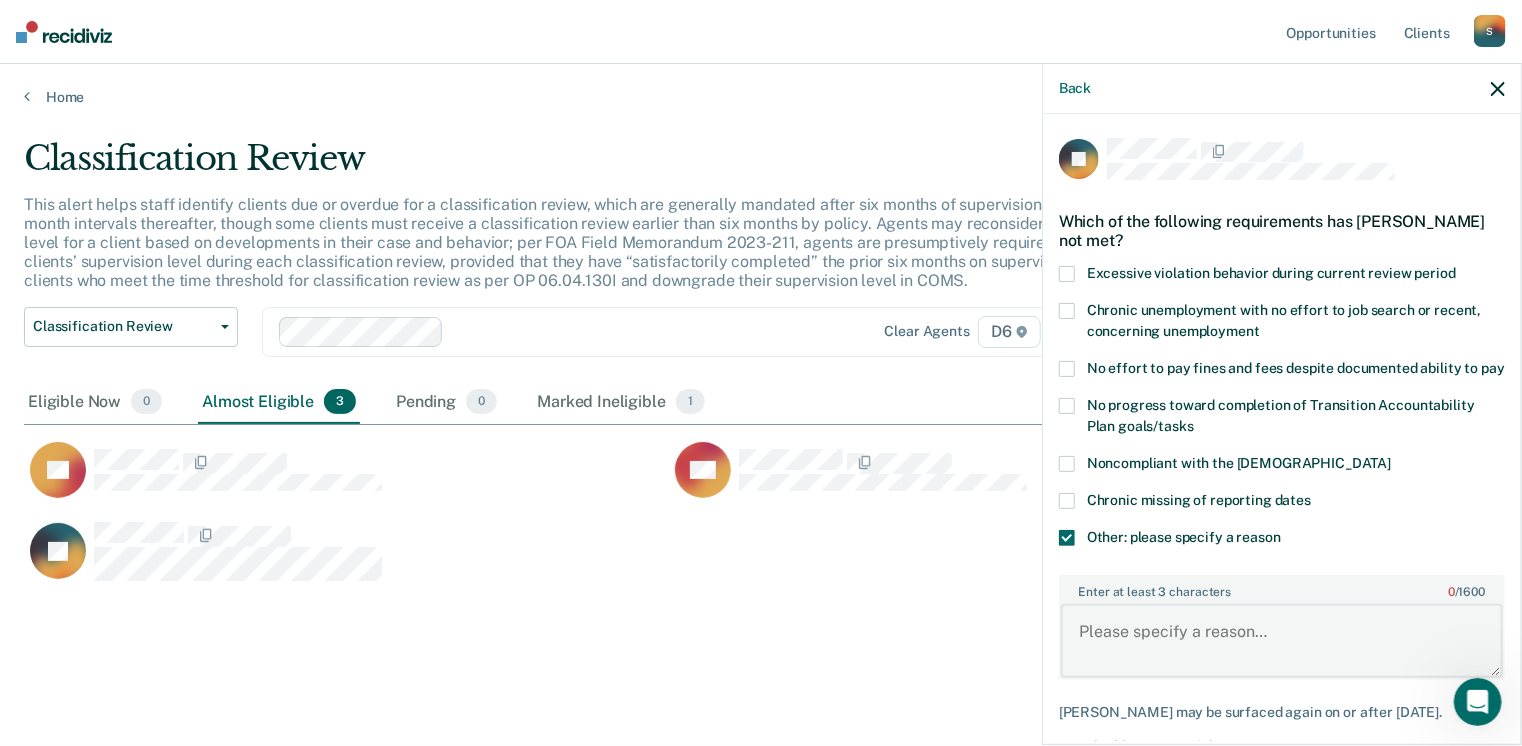 click on "Enter at least 3 characters 0  /  1600" at bounding box center (1282, 641) 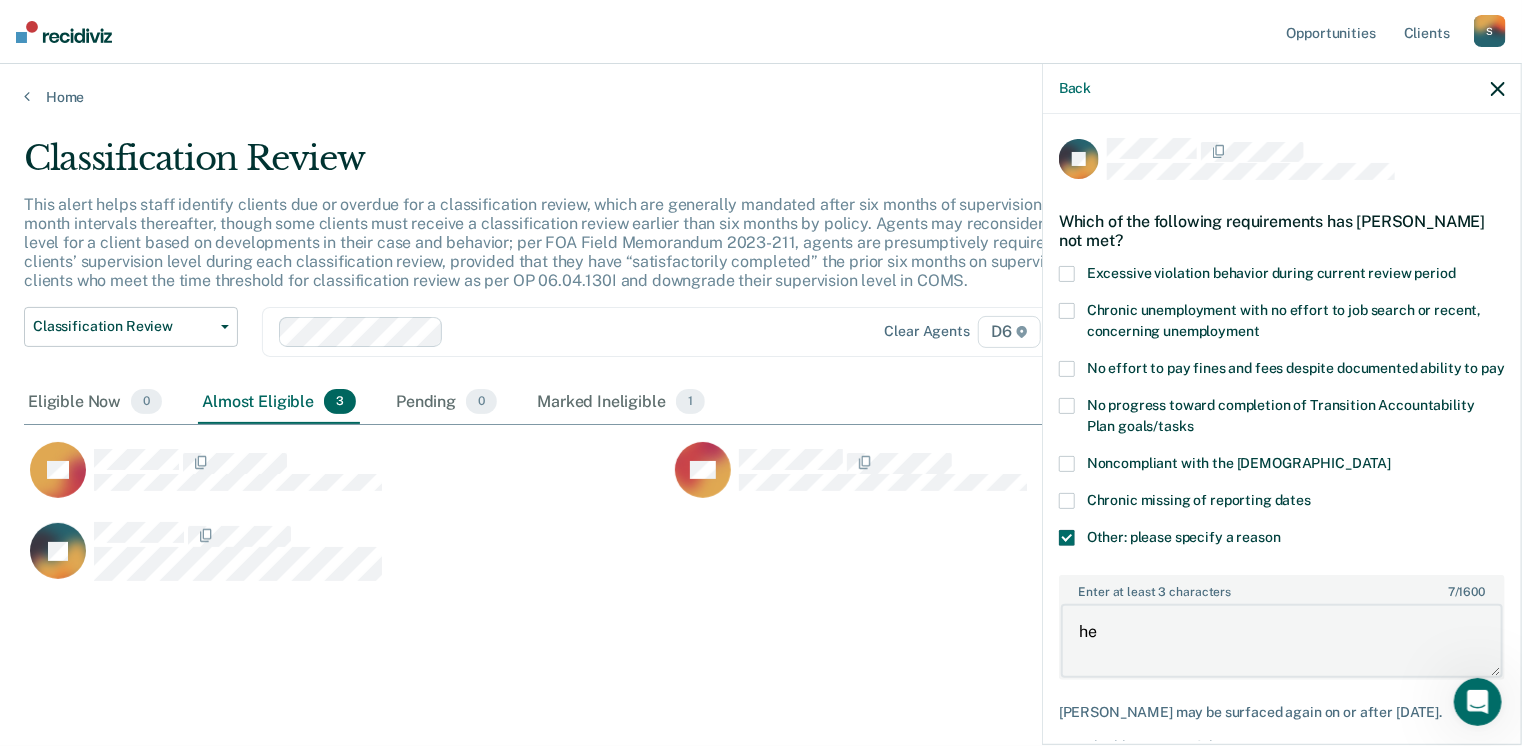 type on "h" 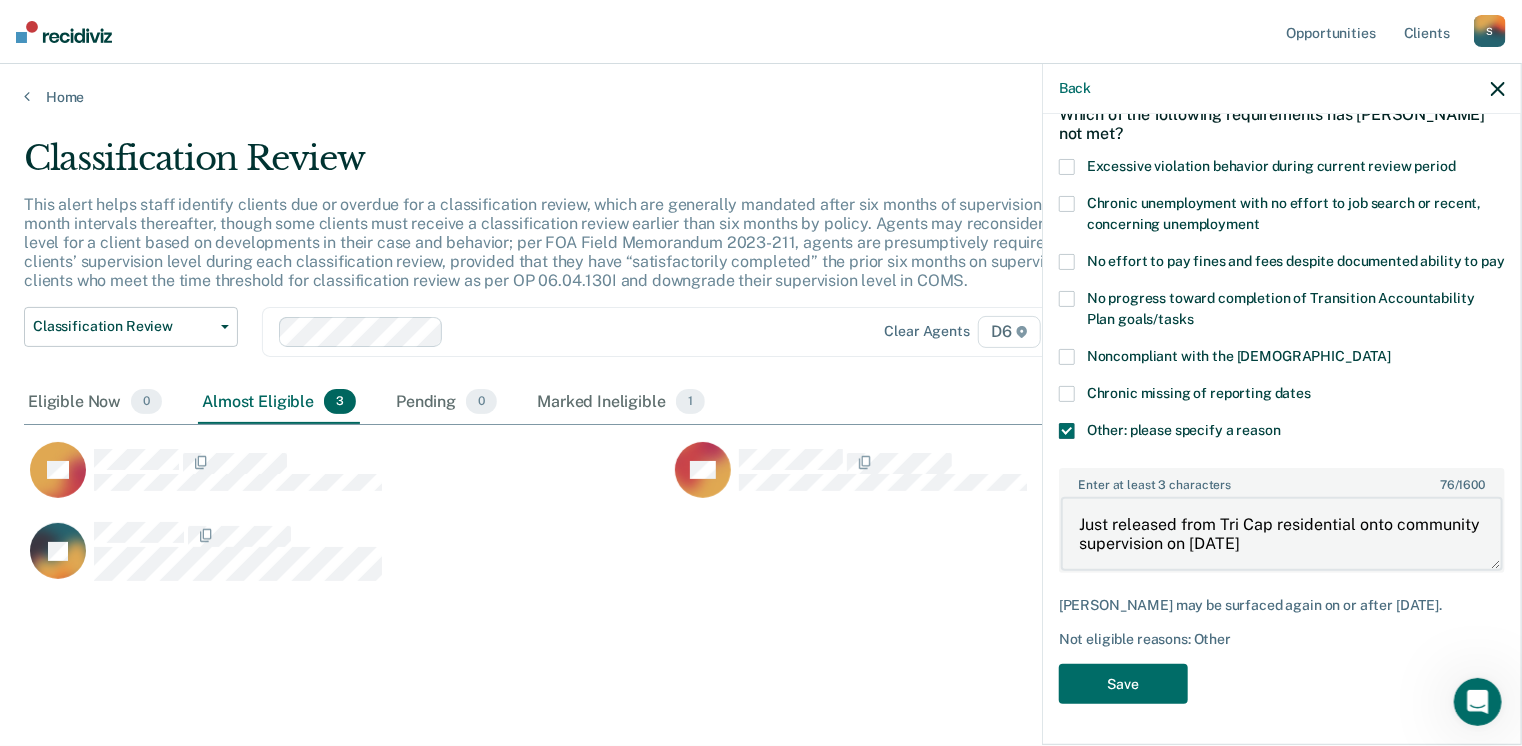 scroll, scrollTop: 123, scrollLeft: 0, axis: vertical 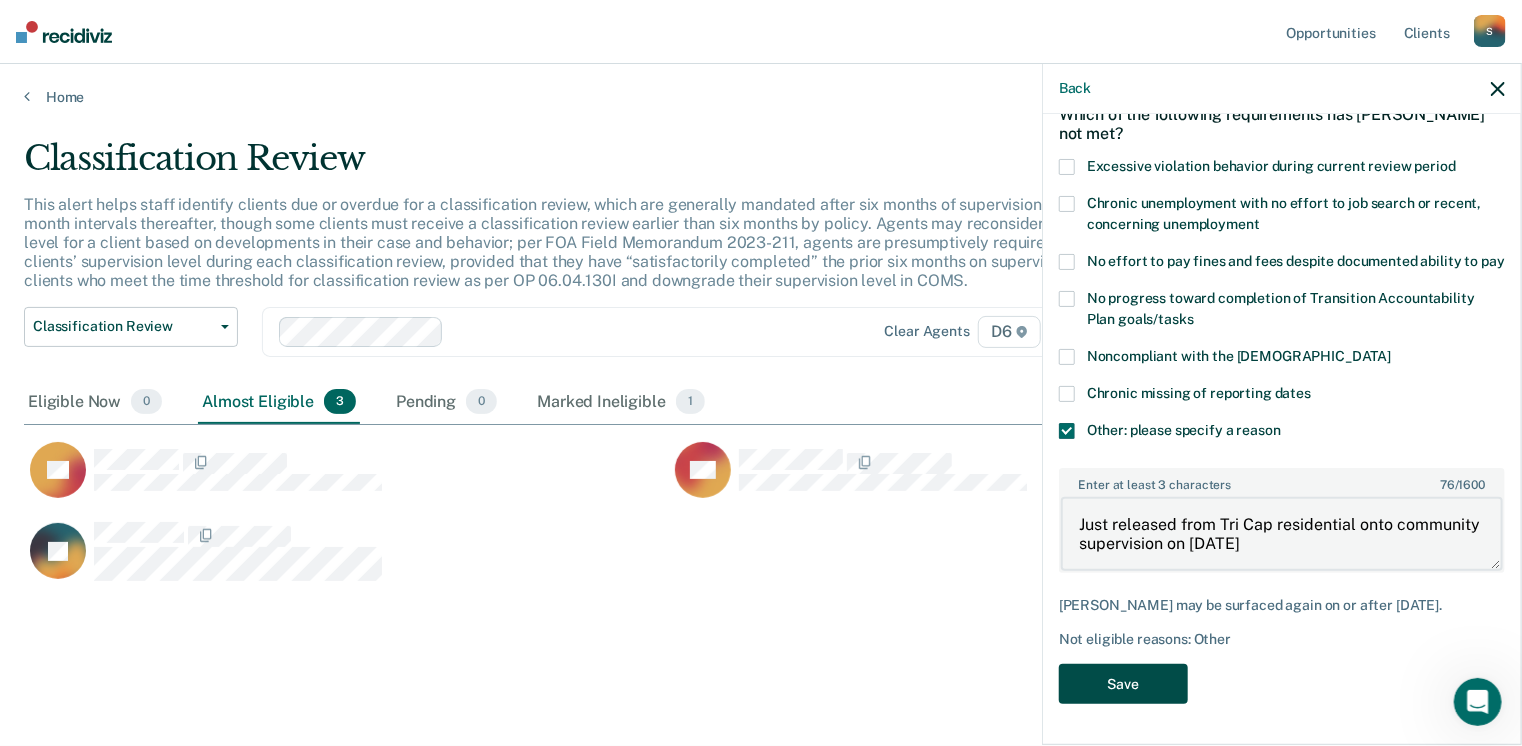type on "Just released from Tri Cap residential onto community supervision on [DATE]" 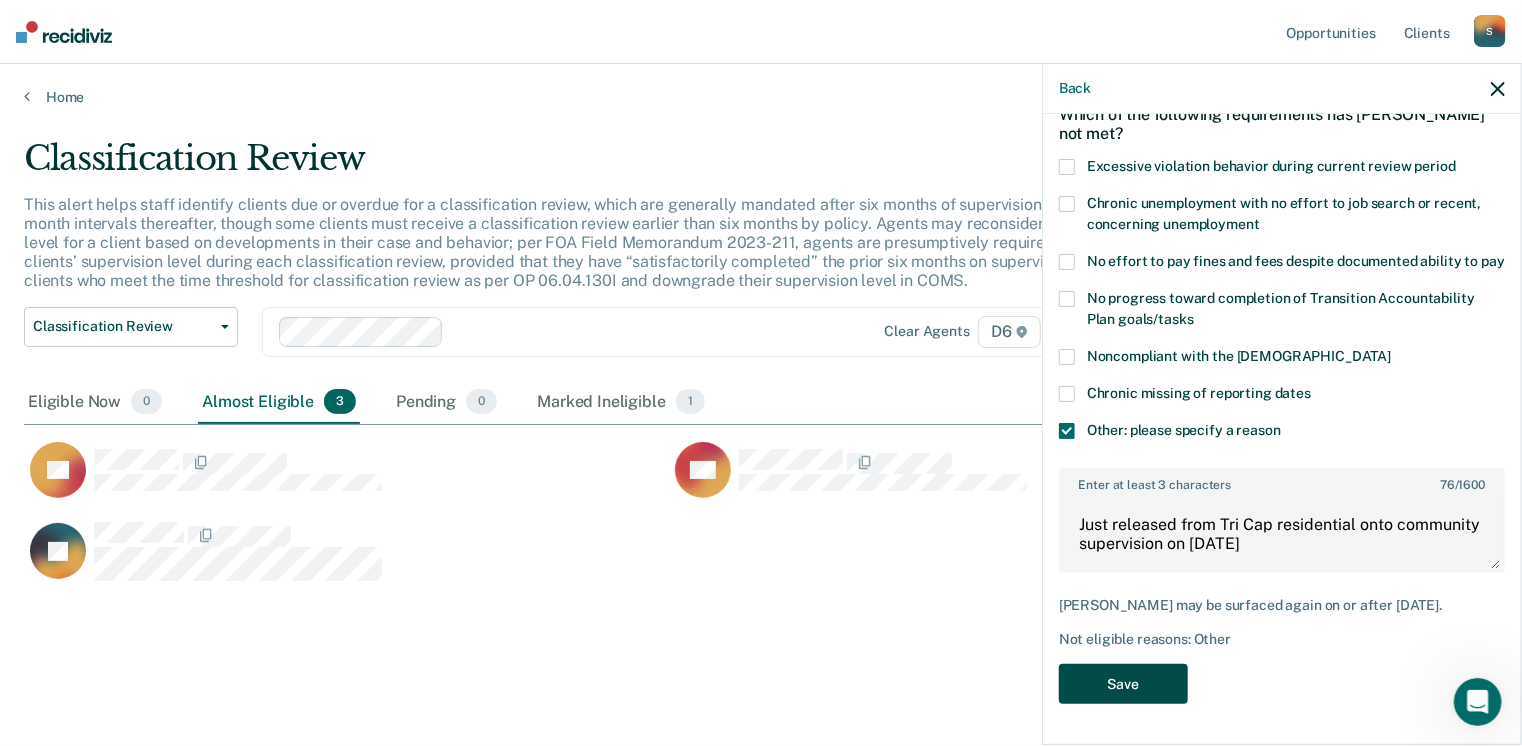 click on "Save" at bounding box center (1123, 684) 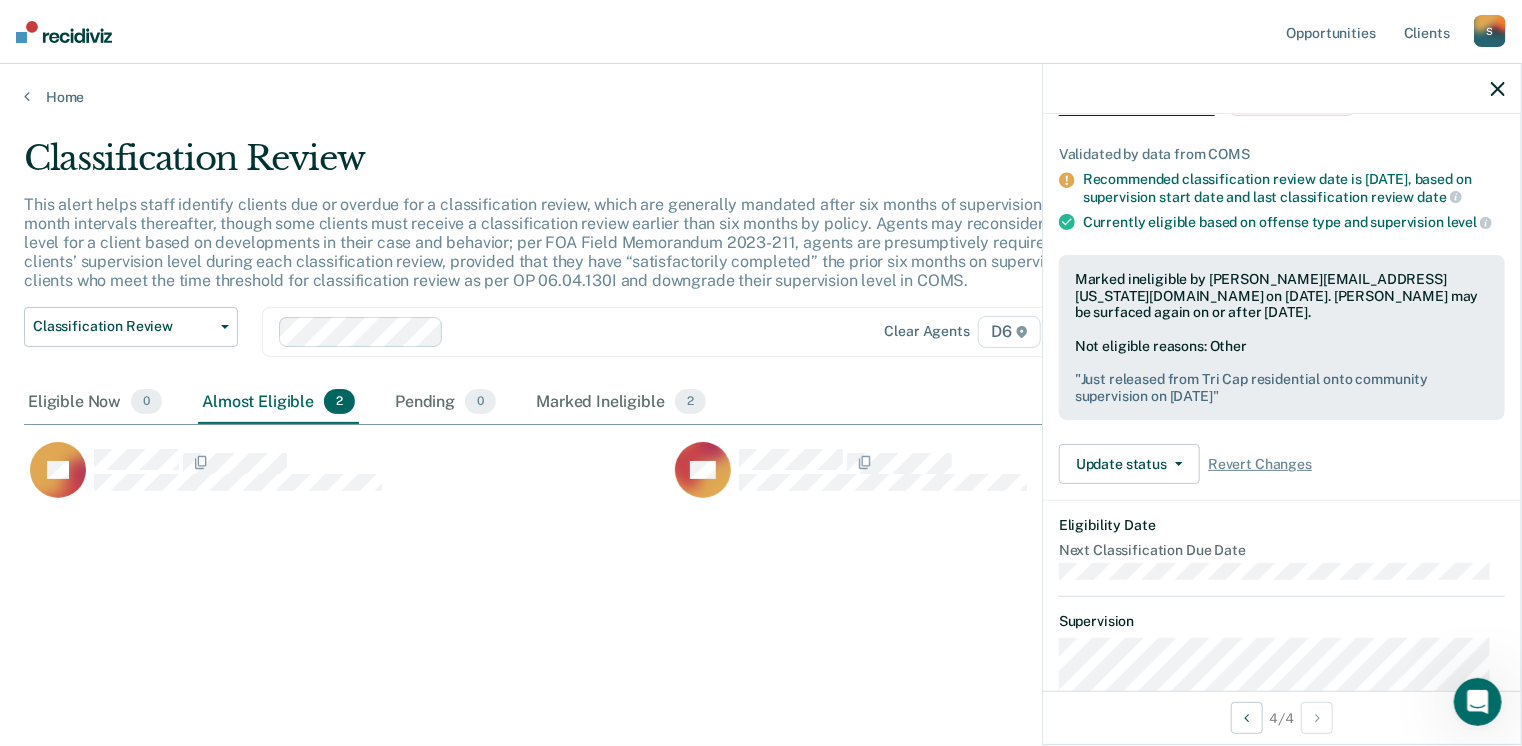 scroll, scrollTop: 16, scrollLeft: 16, axis: both 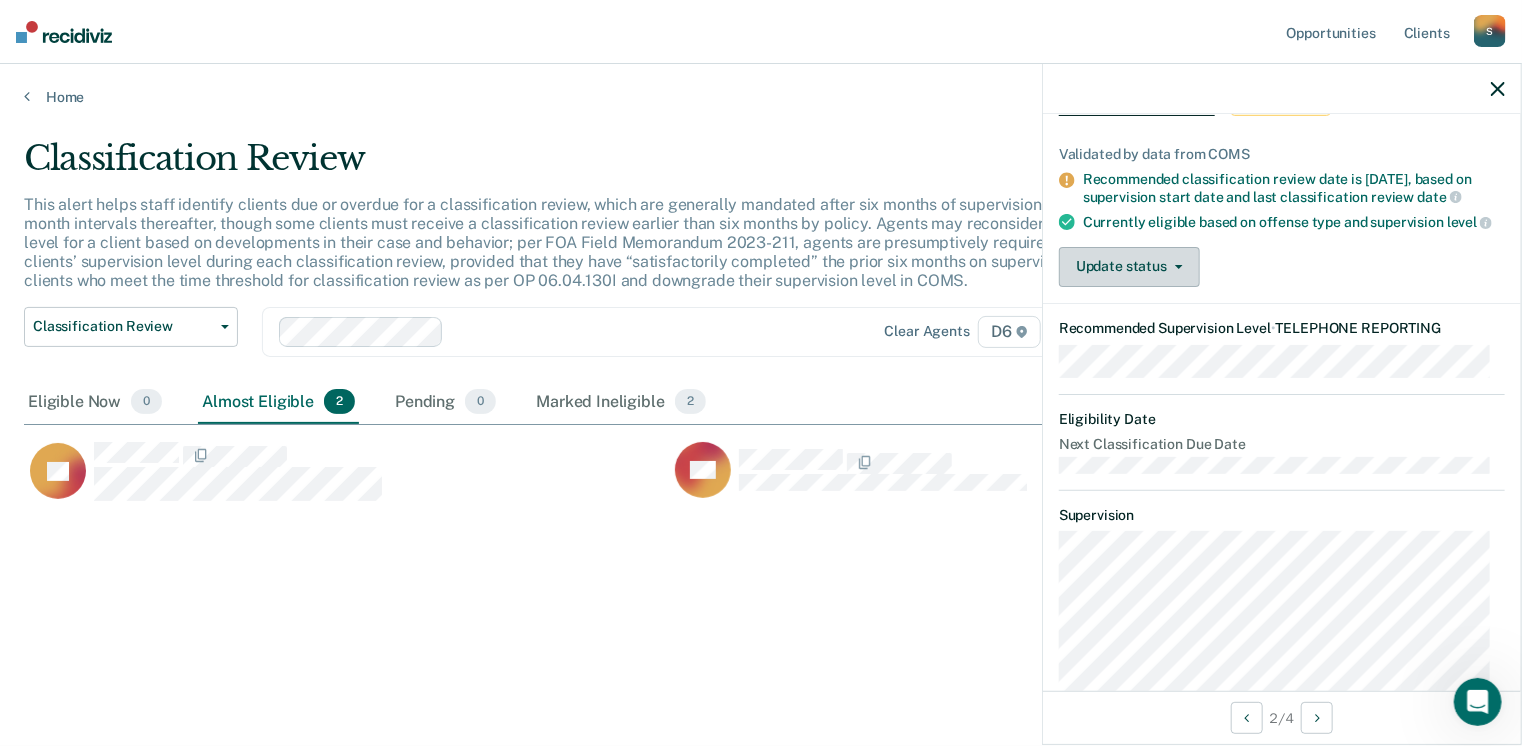 click on "Update status" at bounding box center (1129, 267) 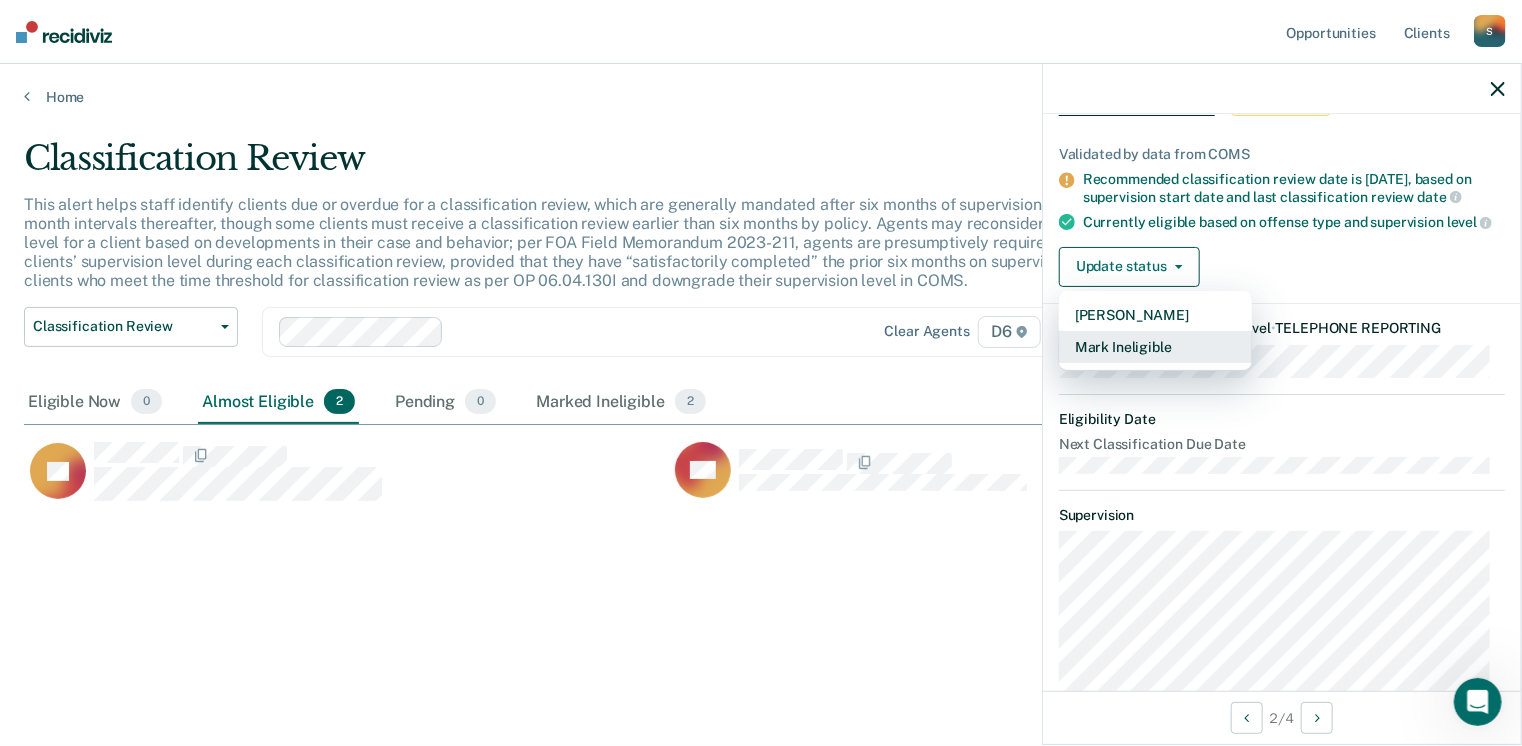 click on "Mark Ineligible" at bounding box center [1155, 347] 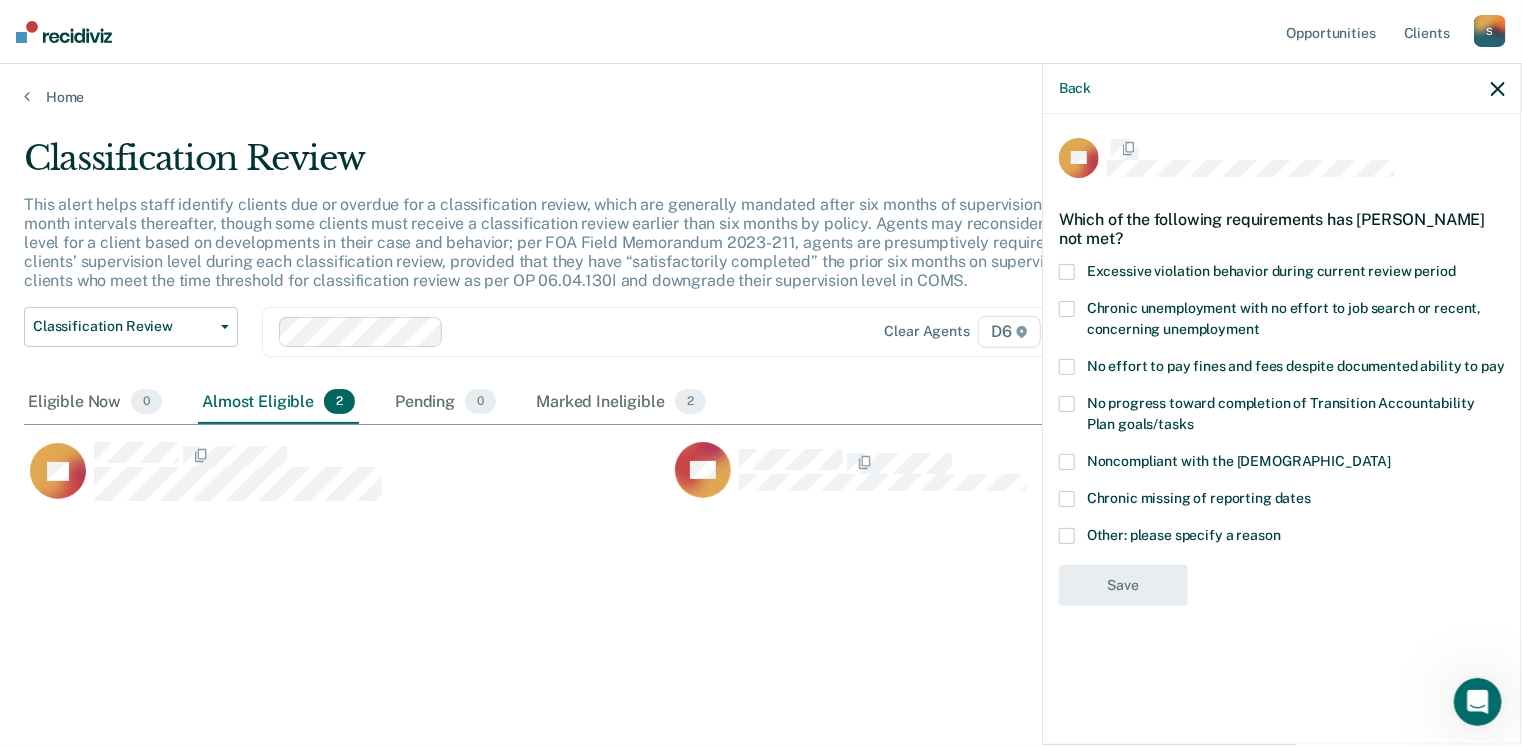scroll, scrollTop: 0, scrollLeft: 0, axis: both 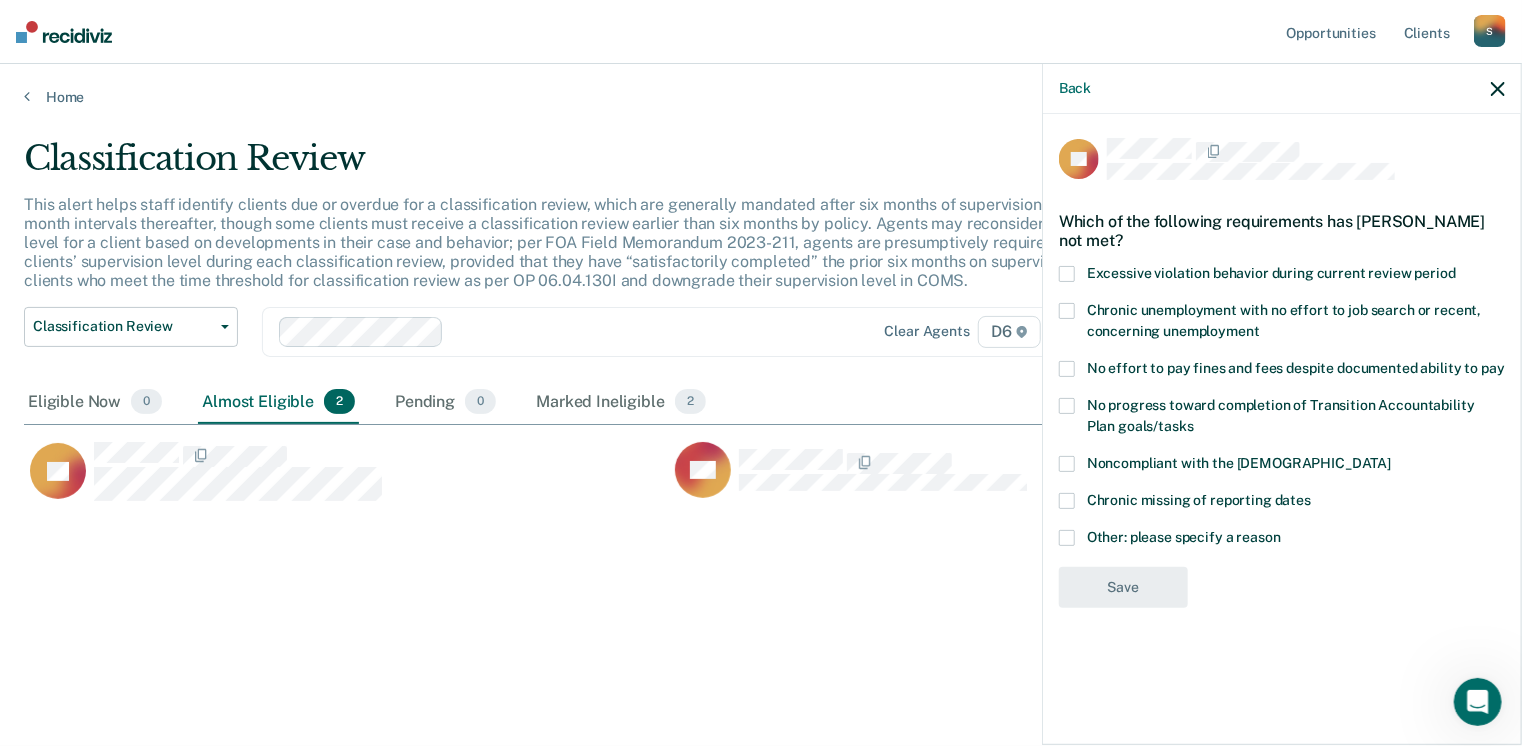 click at bounding box center [1067, 538] 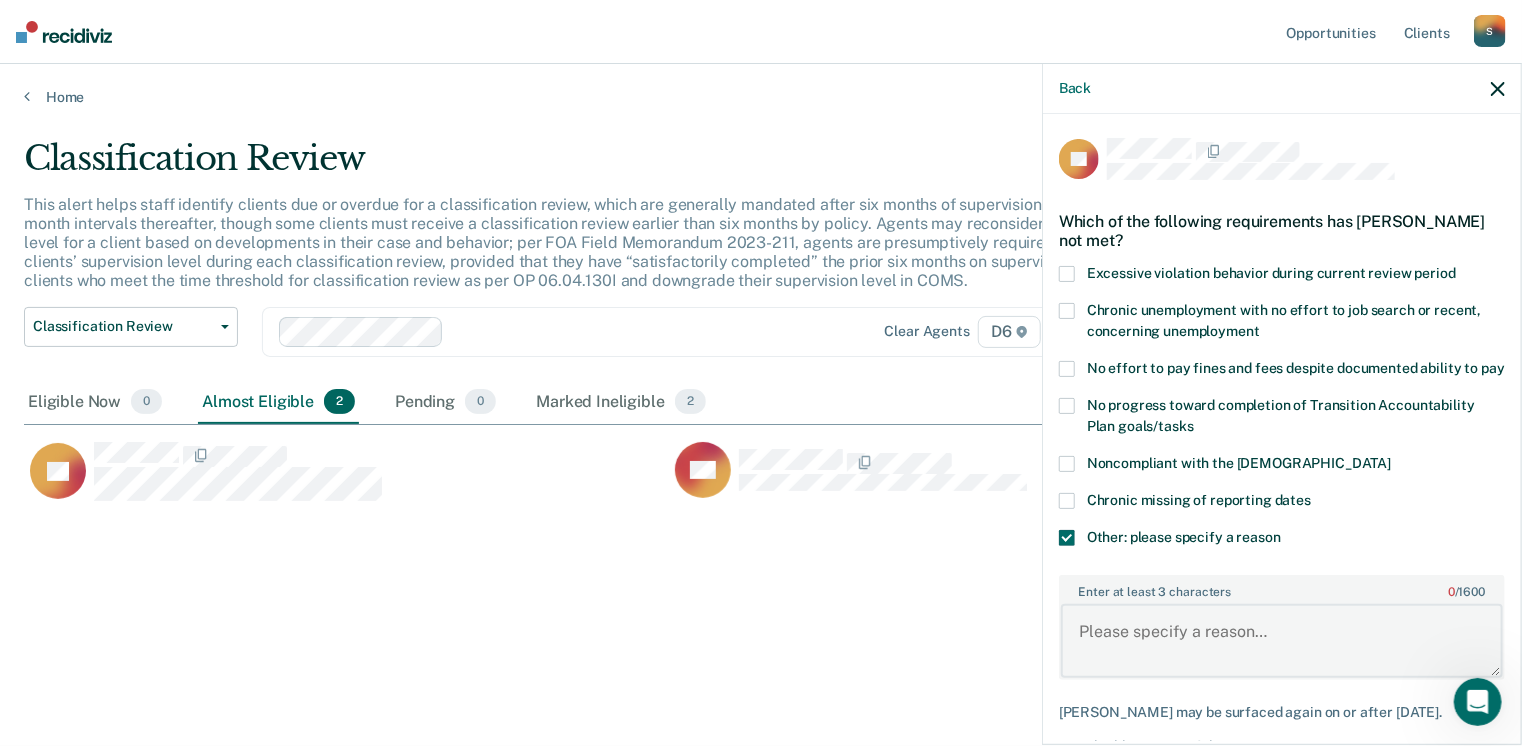 click on "Enter at least 3 characters 0  /  1600" at bounding box center (1282, 641) 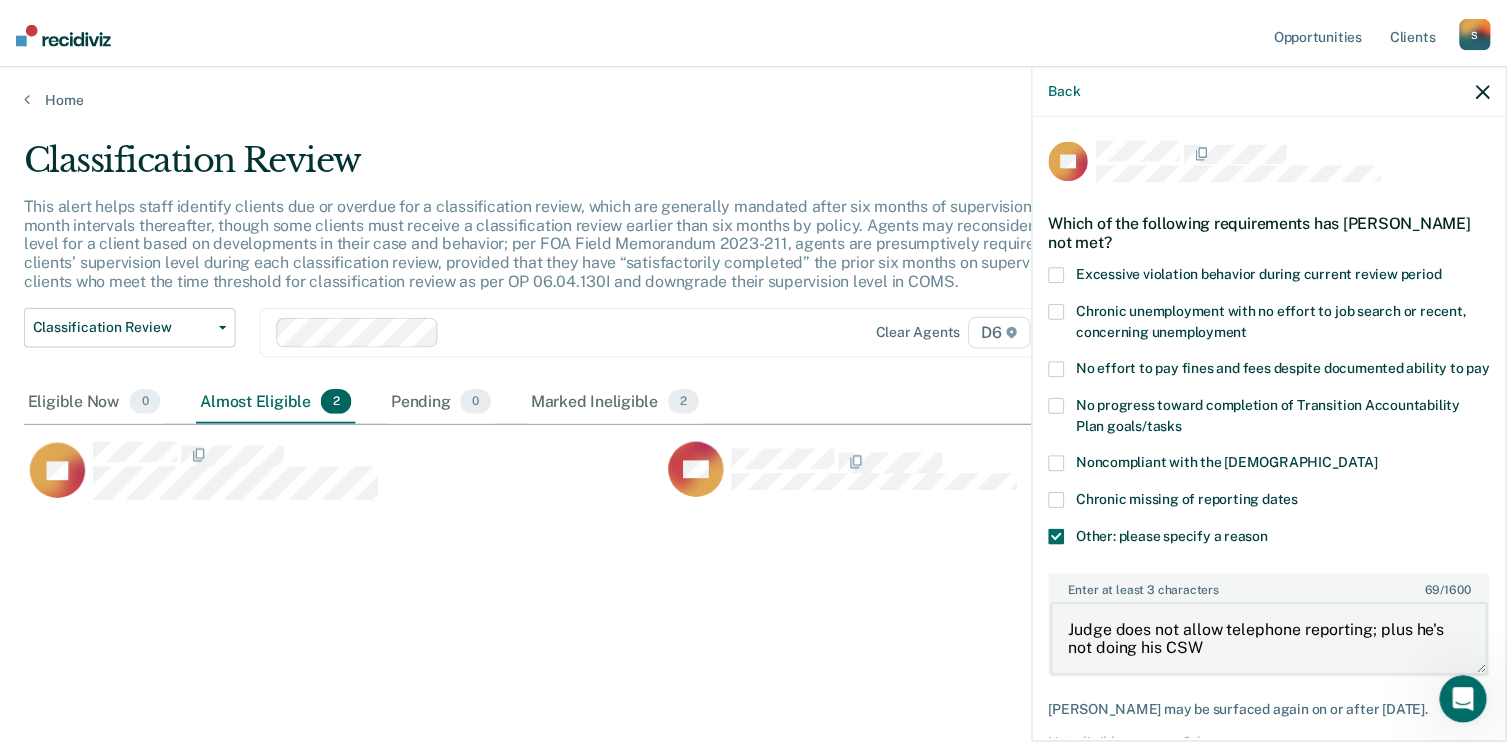 scroll, scrollTop: 123, scrollLeft: 0, axis: vertical 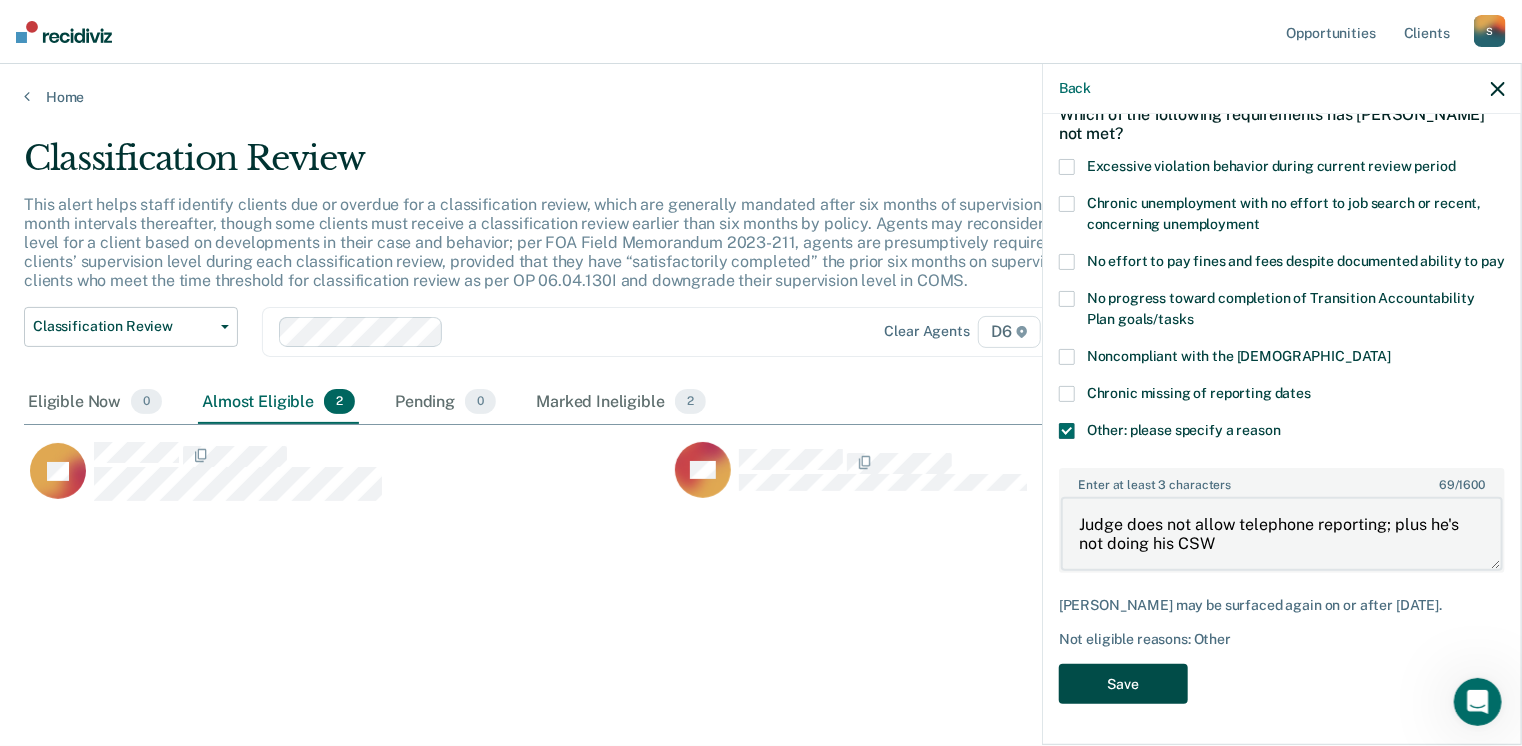 type on "Judge does not allow telephone reporting; plus he's not doing his CSW" 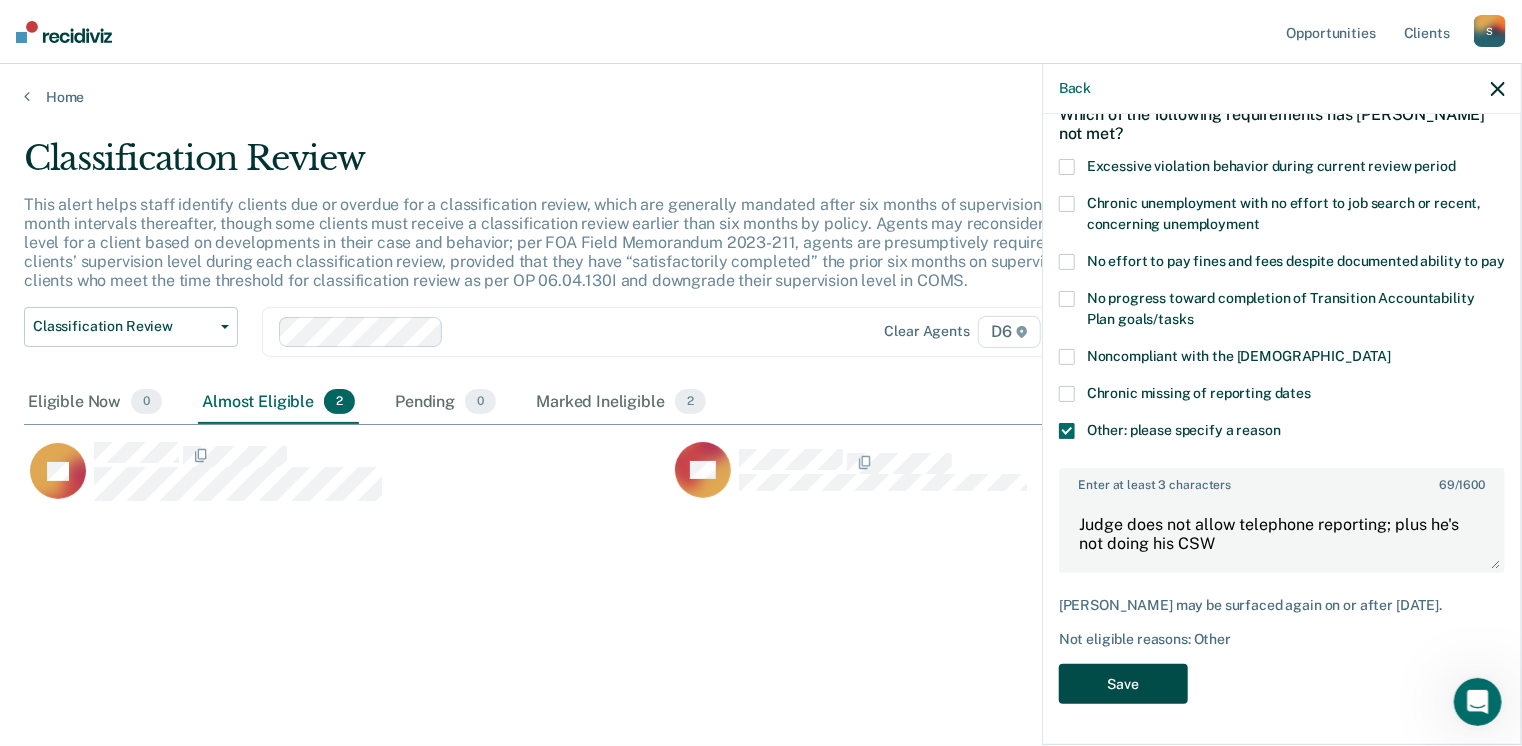 click on "Save" at bounding box center [1123, 684] 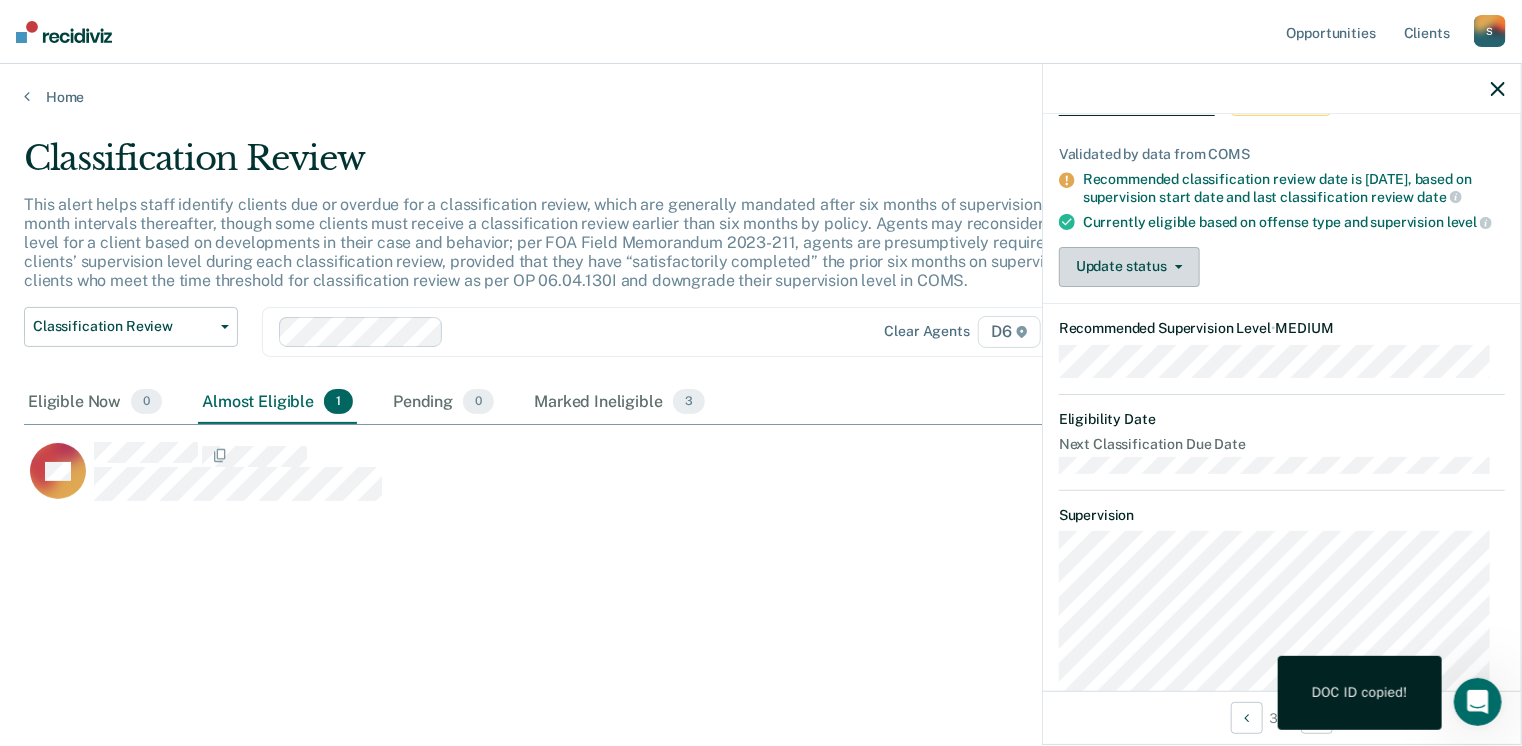 click at bounding box center (1175, 267) 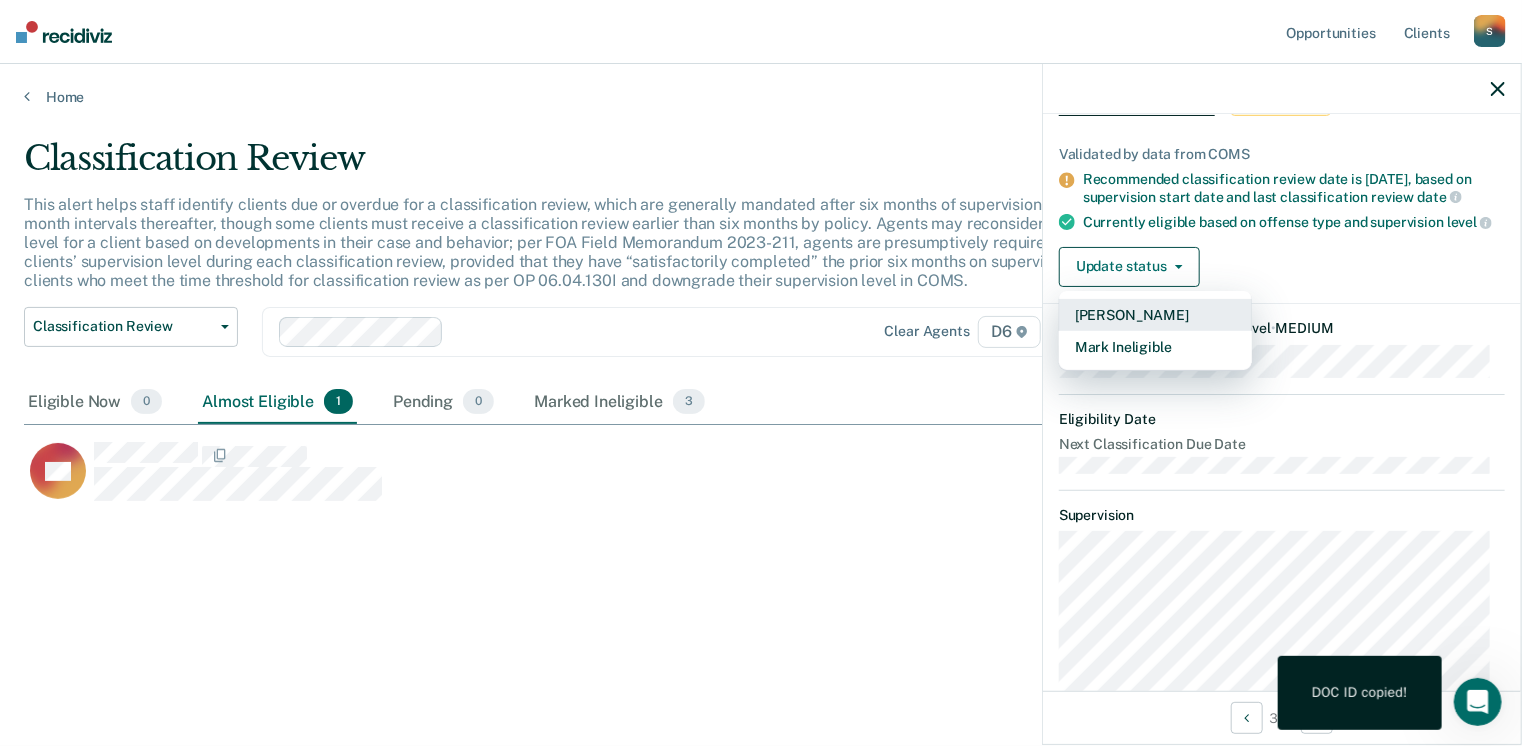click on "[PERSON_NAME]" at bounding box center (1155, 315) 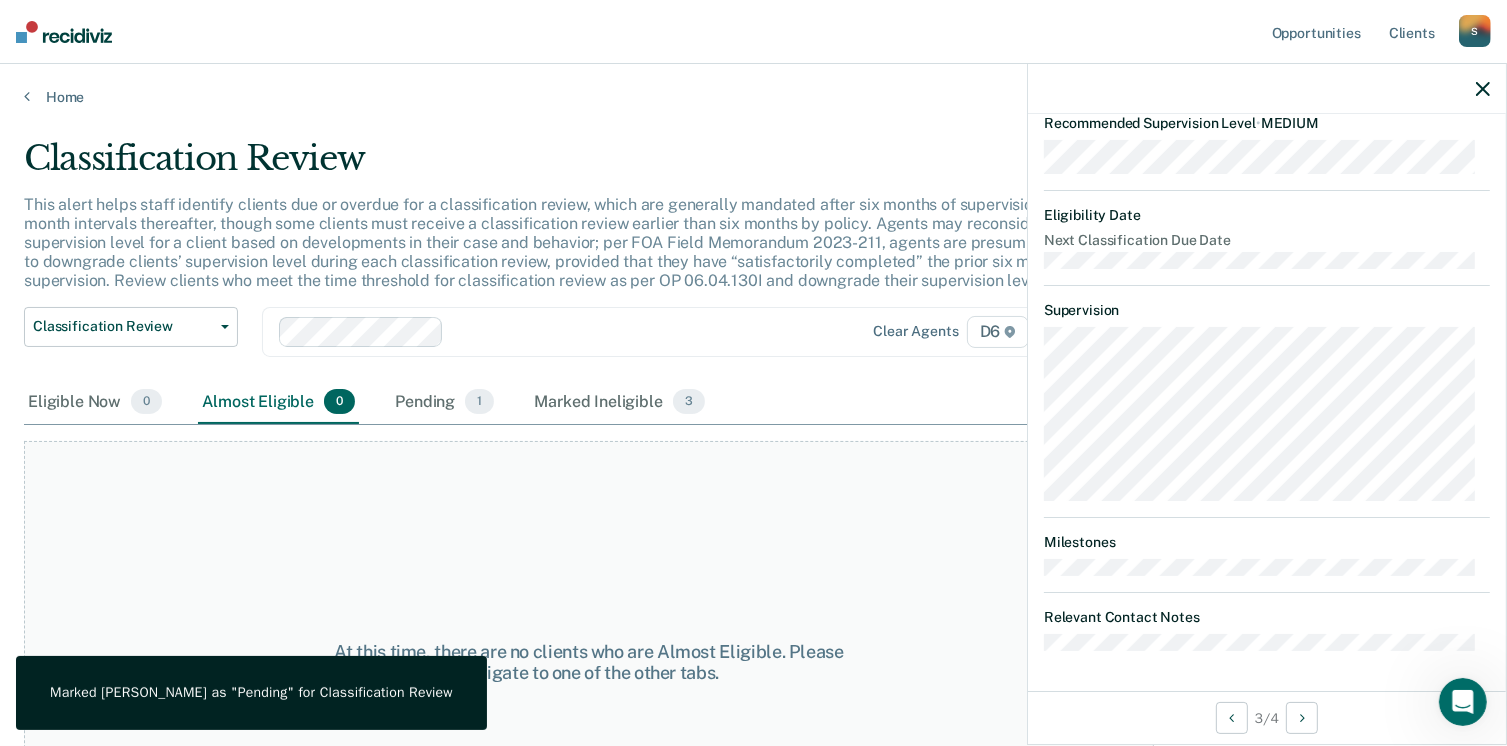 scroll, scrollTop: 435, scrollLeft: 0, axis: vertical 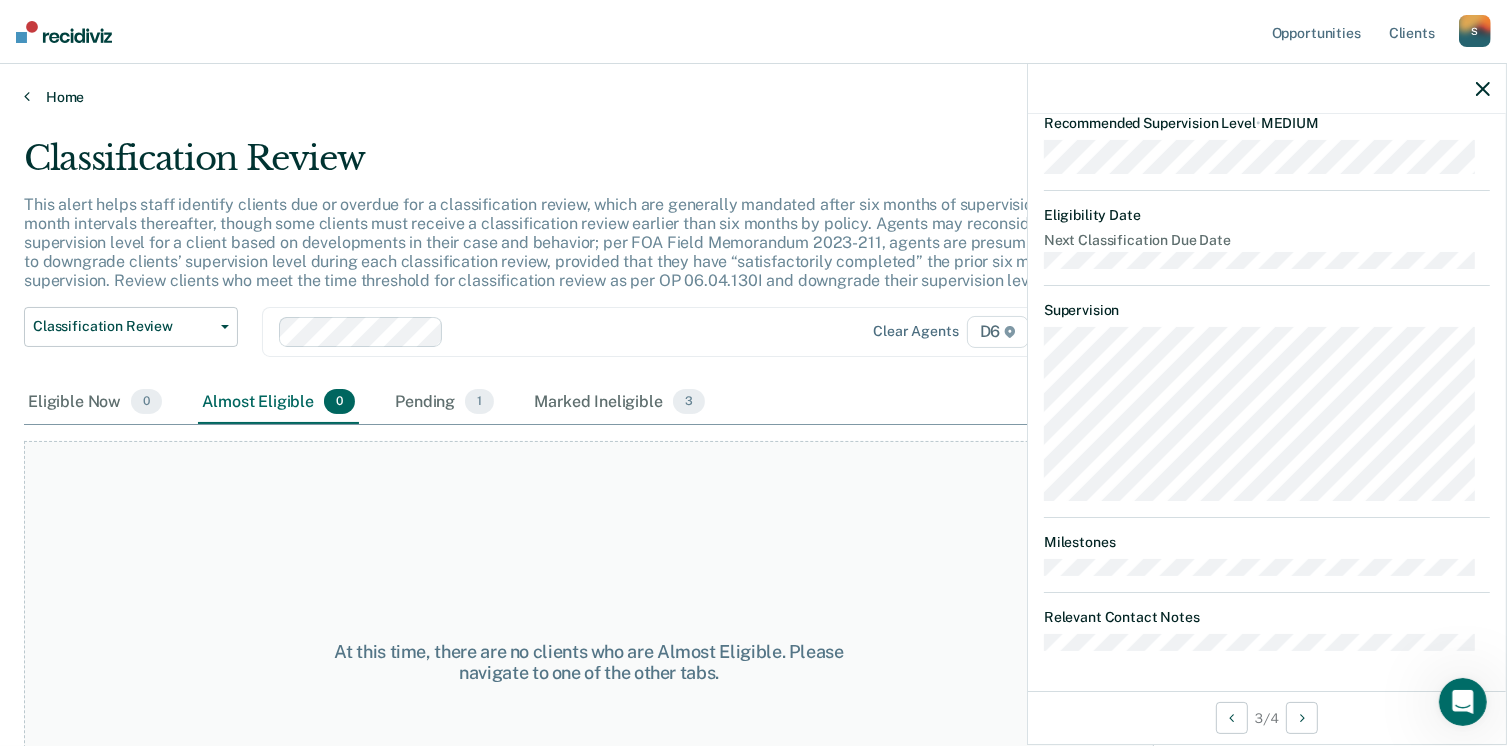 click on "Home" at bounding box center (753, 97) 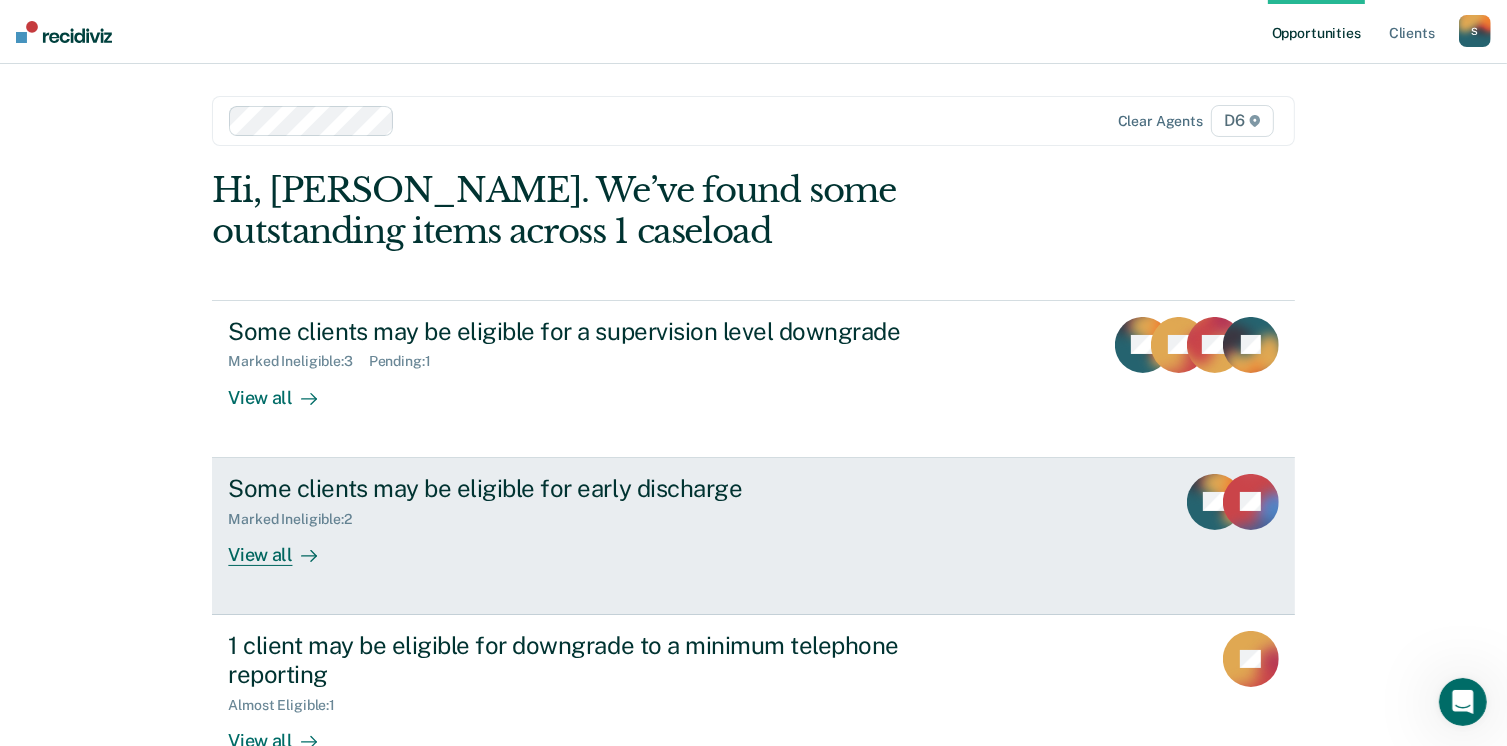 click on "Some clients may be eligible for early discharge" at bounding box center [579, 488] 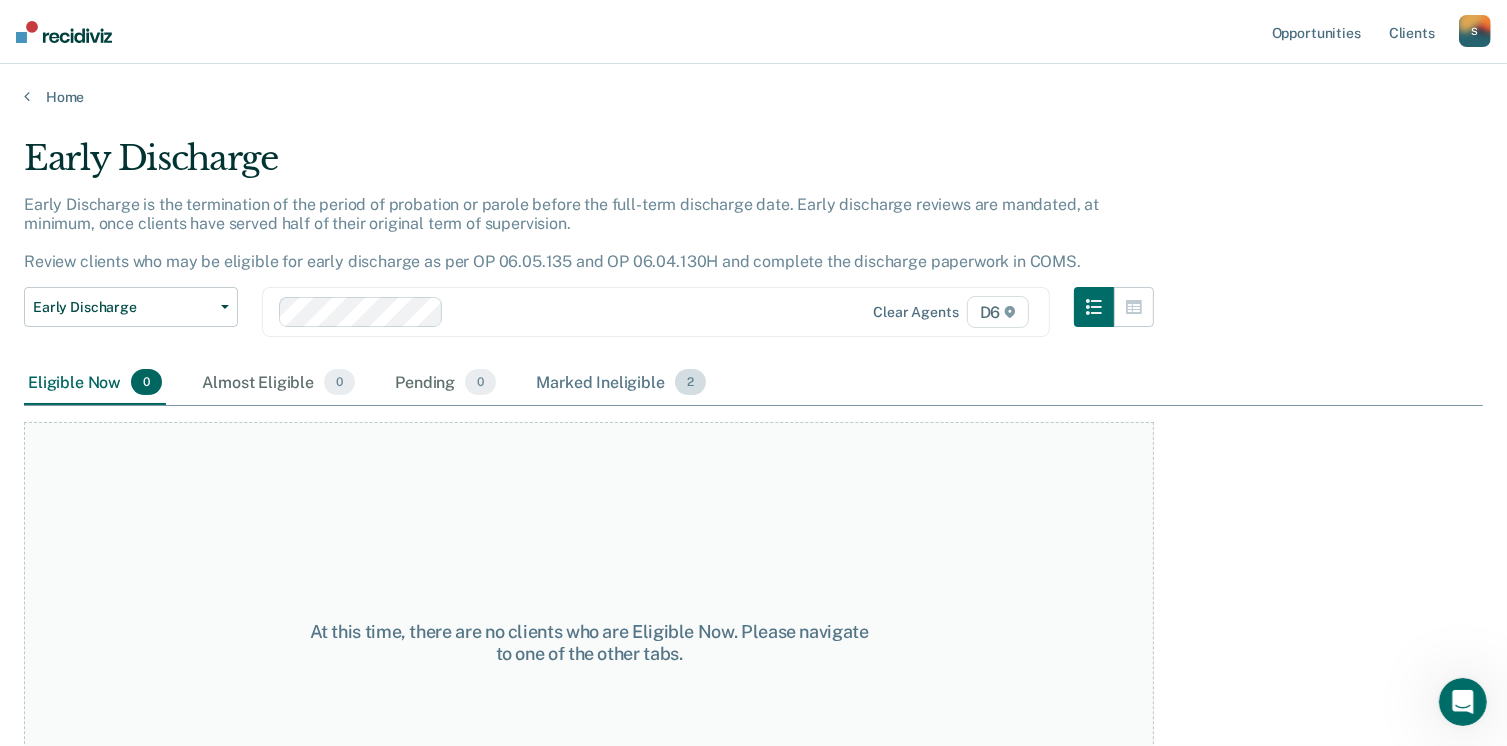 click on "Marked Ineligible 2" at bounding box center (621, 383) 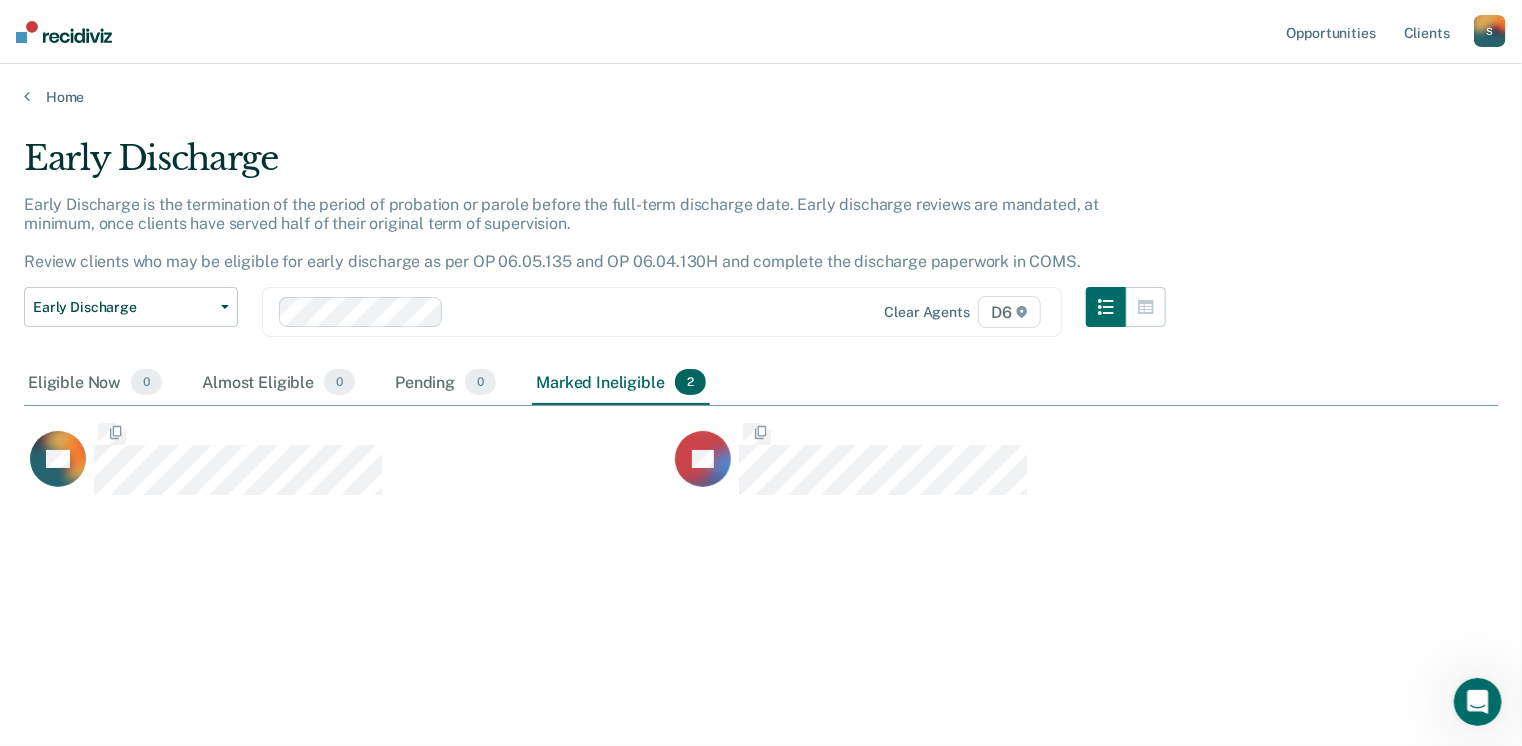 scroll, scrollTop: 16, scrollLeft: 16, axis: both 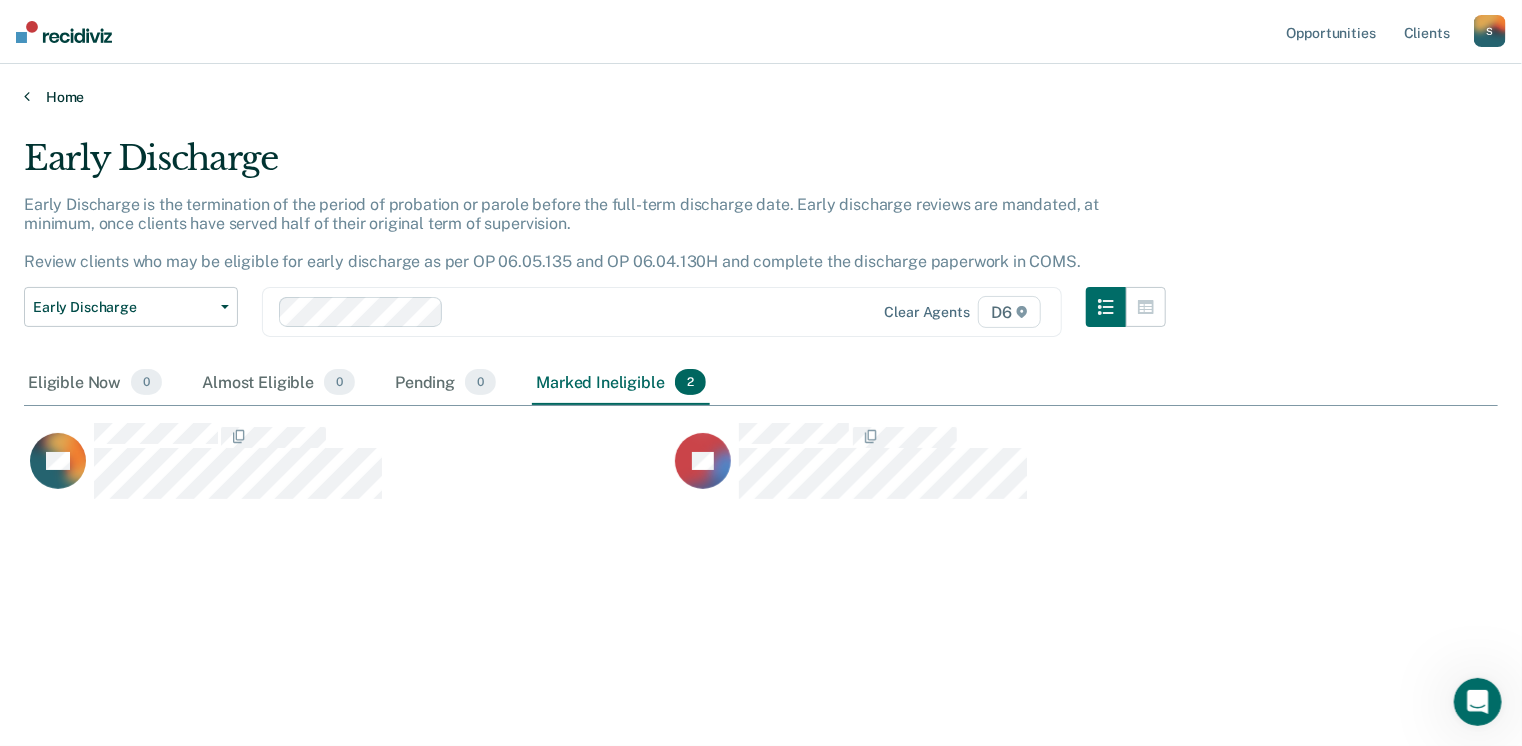 click on "Home" at bounding box center (761, 97) 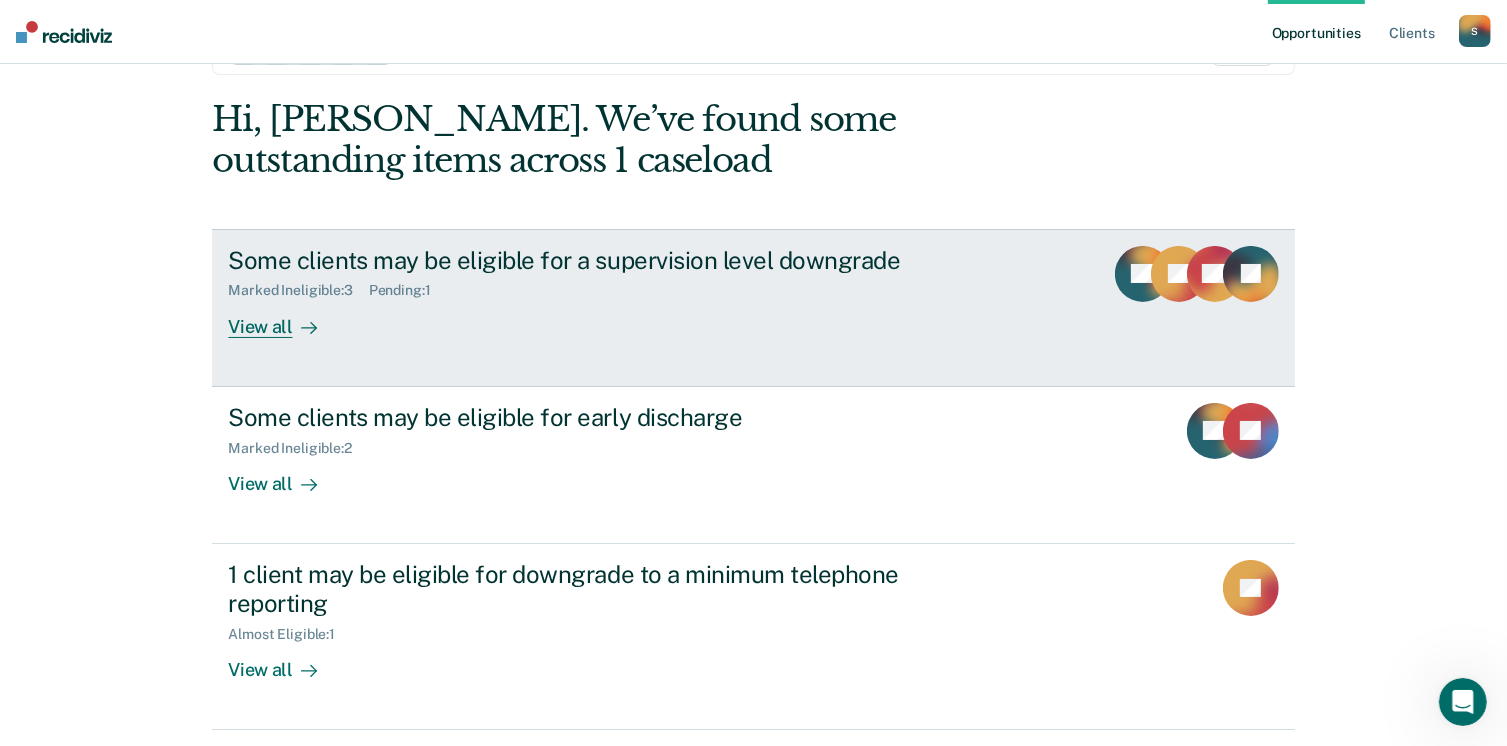 scroll, scrollTop: 133, scrollLeft: 0, axis: vertical 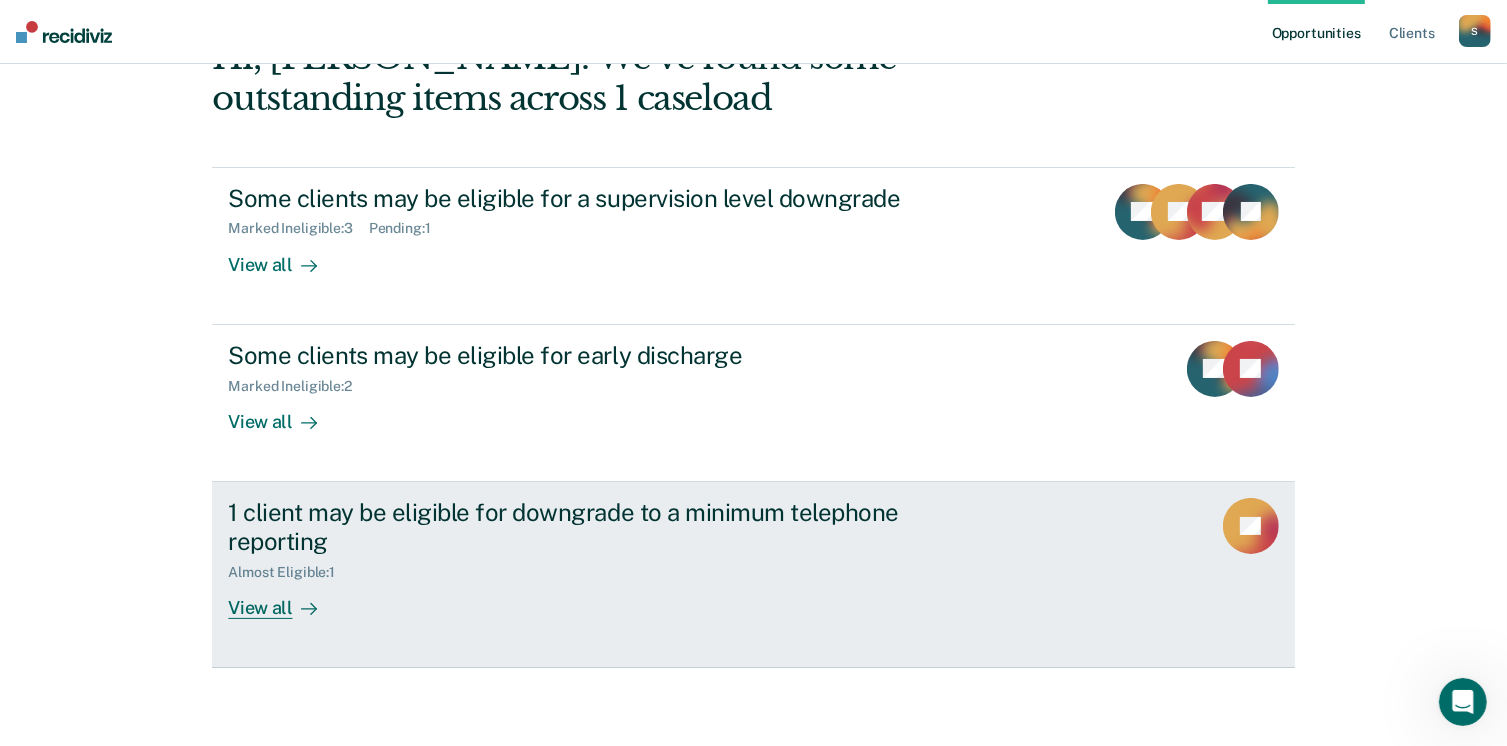 click on "Almost Eligible :  1" at bounding box center [289, 572] 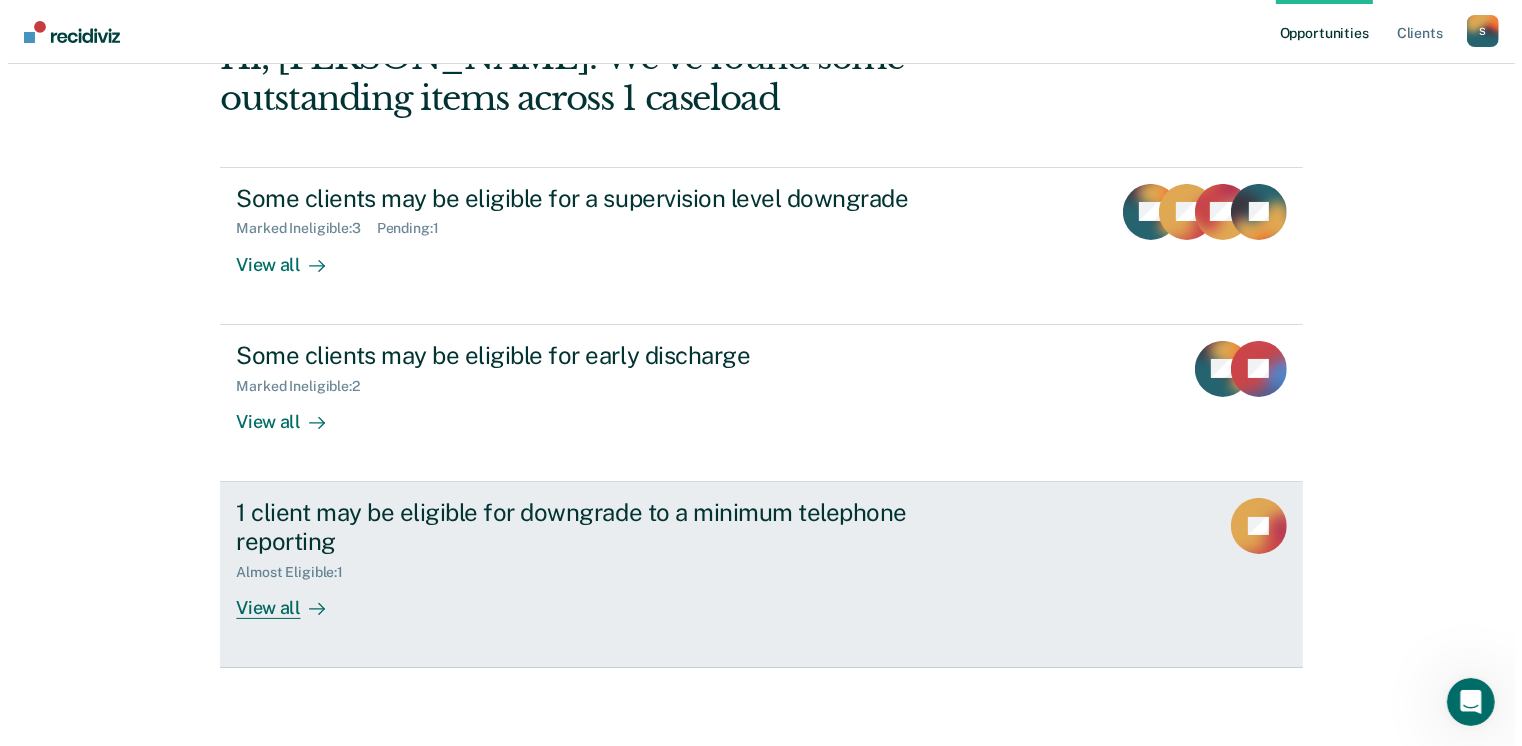 scroll, scrollTop: 0, scrollLeft: 0, axis: both 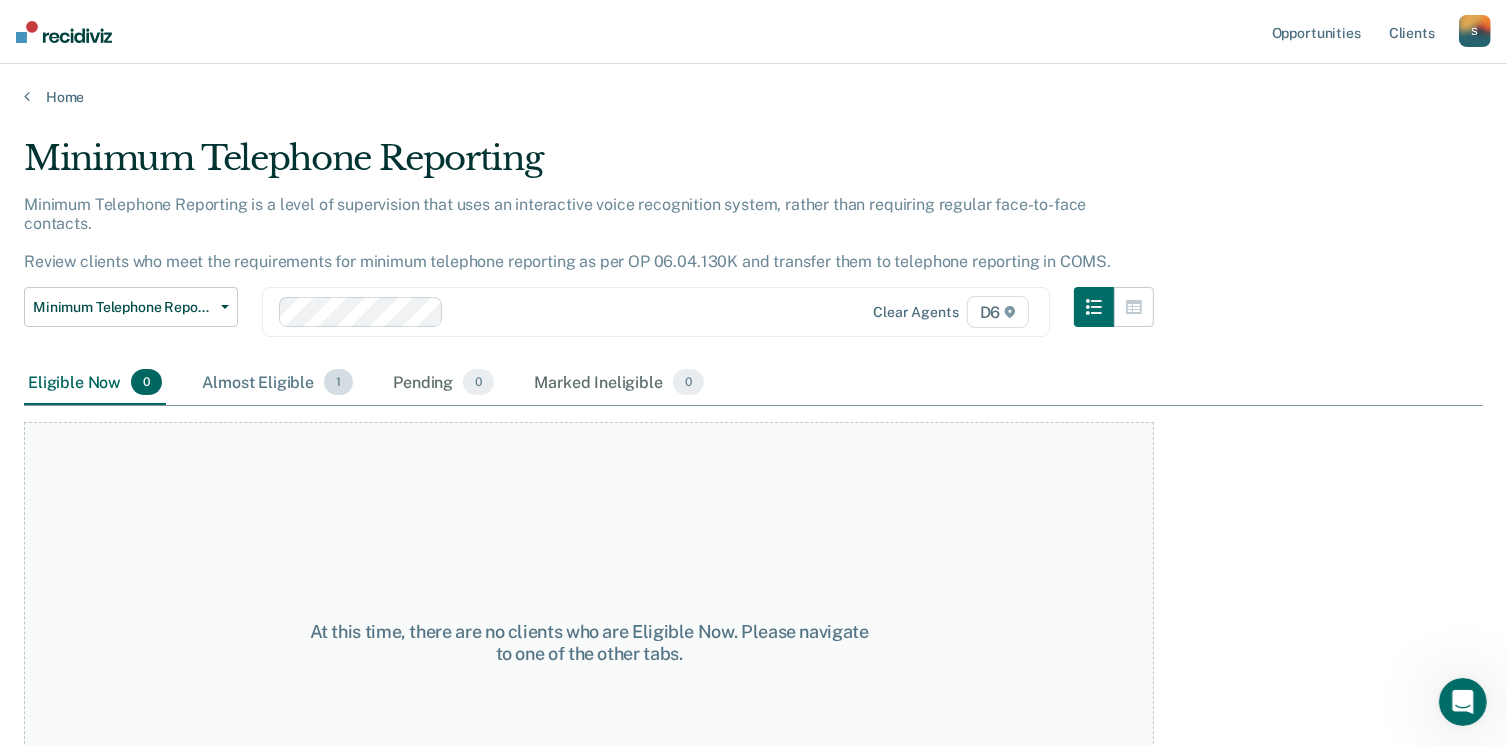 click on "Almost Eligible 1" at bounding box center [277, 383] 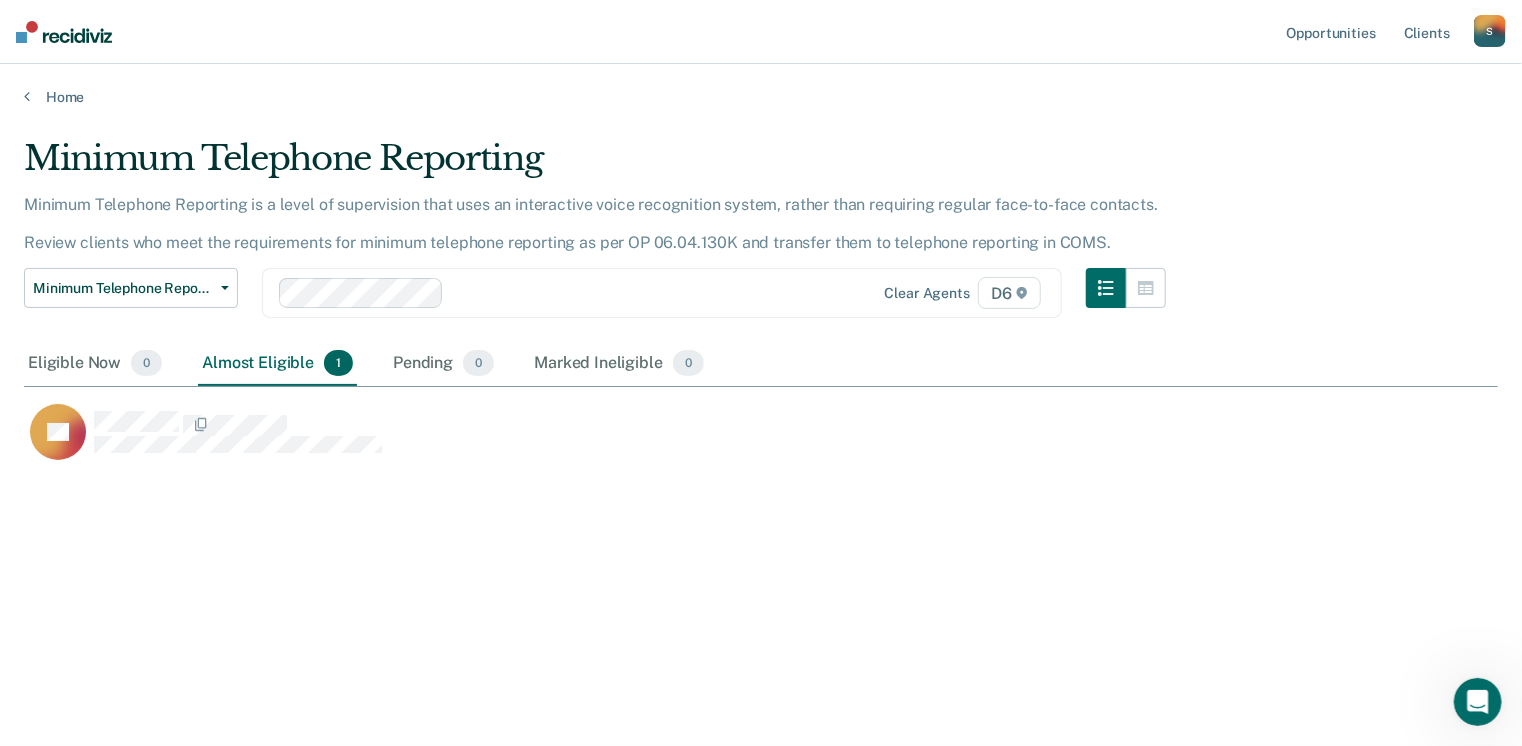 scroll, scrollTop: 16, scrollLeft: 16, axis: both 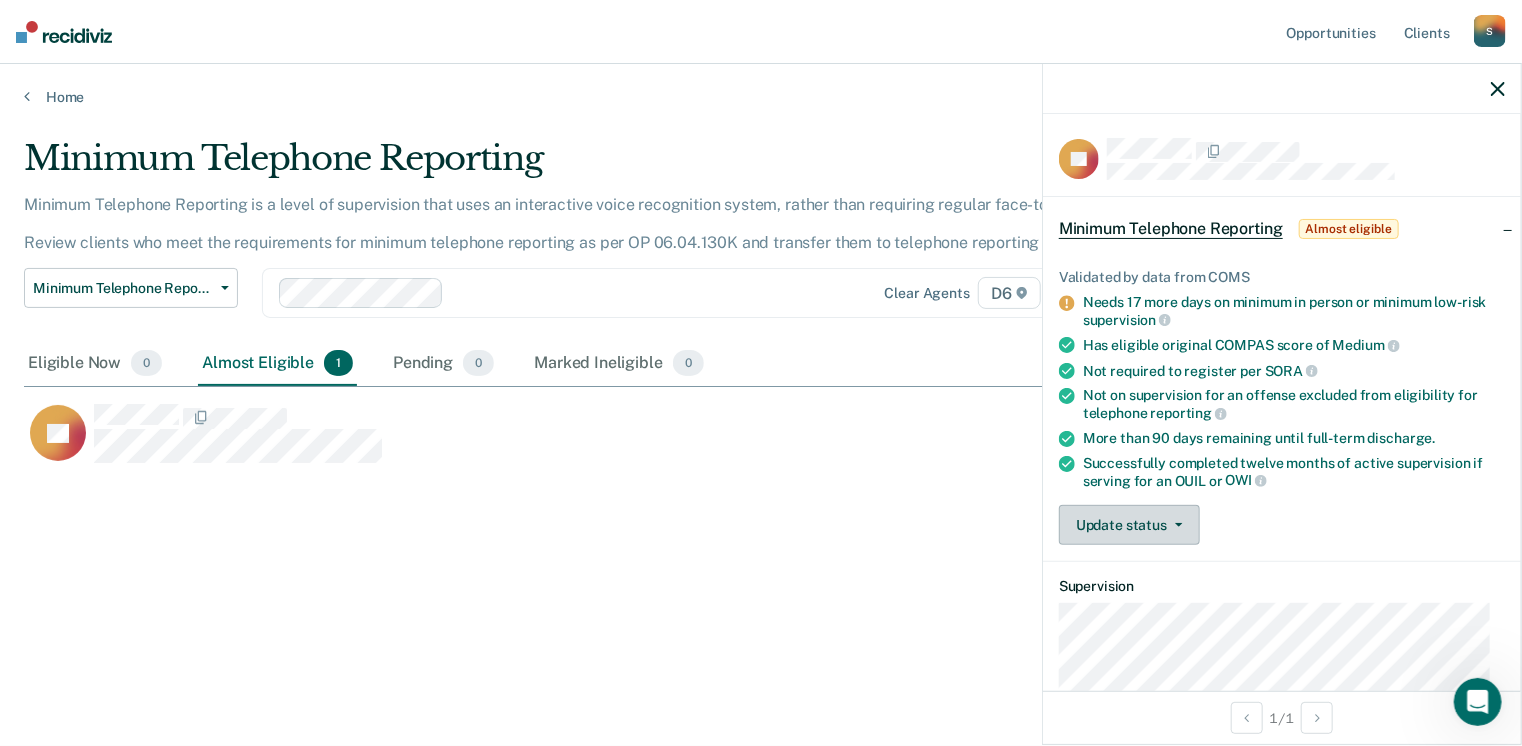click on "Update status" at bounding box center [1129, 525] 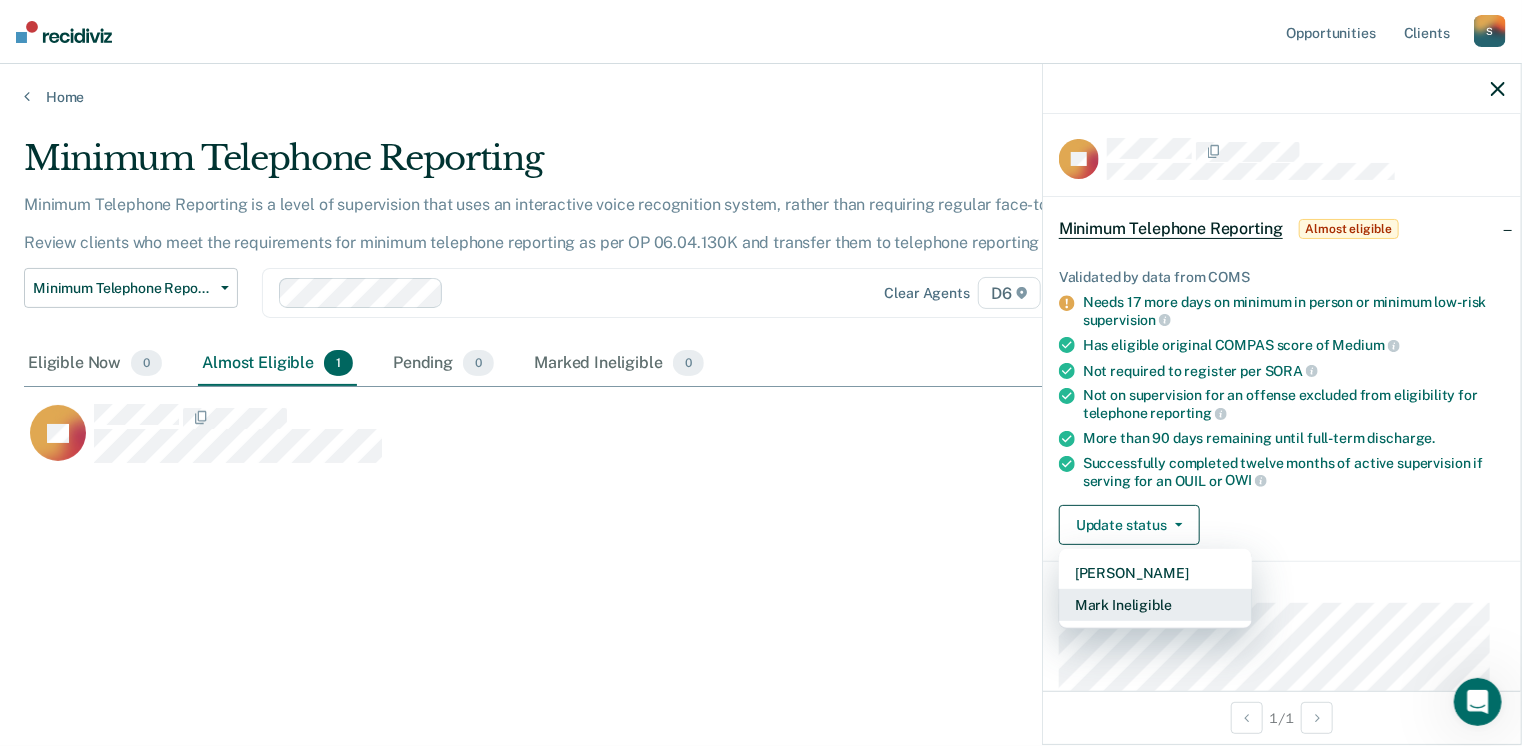 click on "Mark Ineligible" at bounding box center (1155, 605) 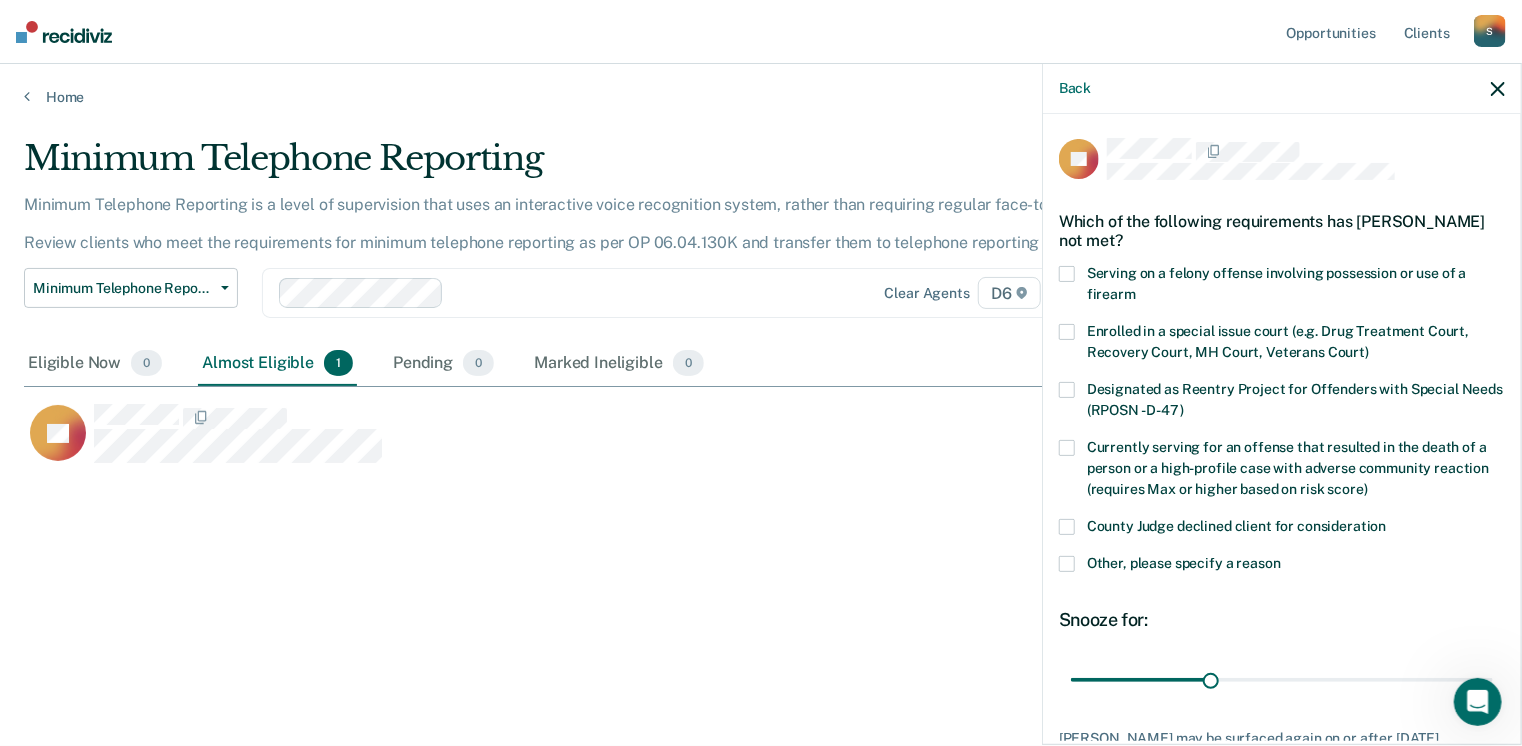 click at bounding box center [1067, 527] 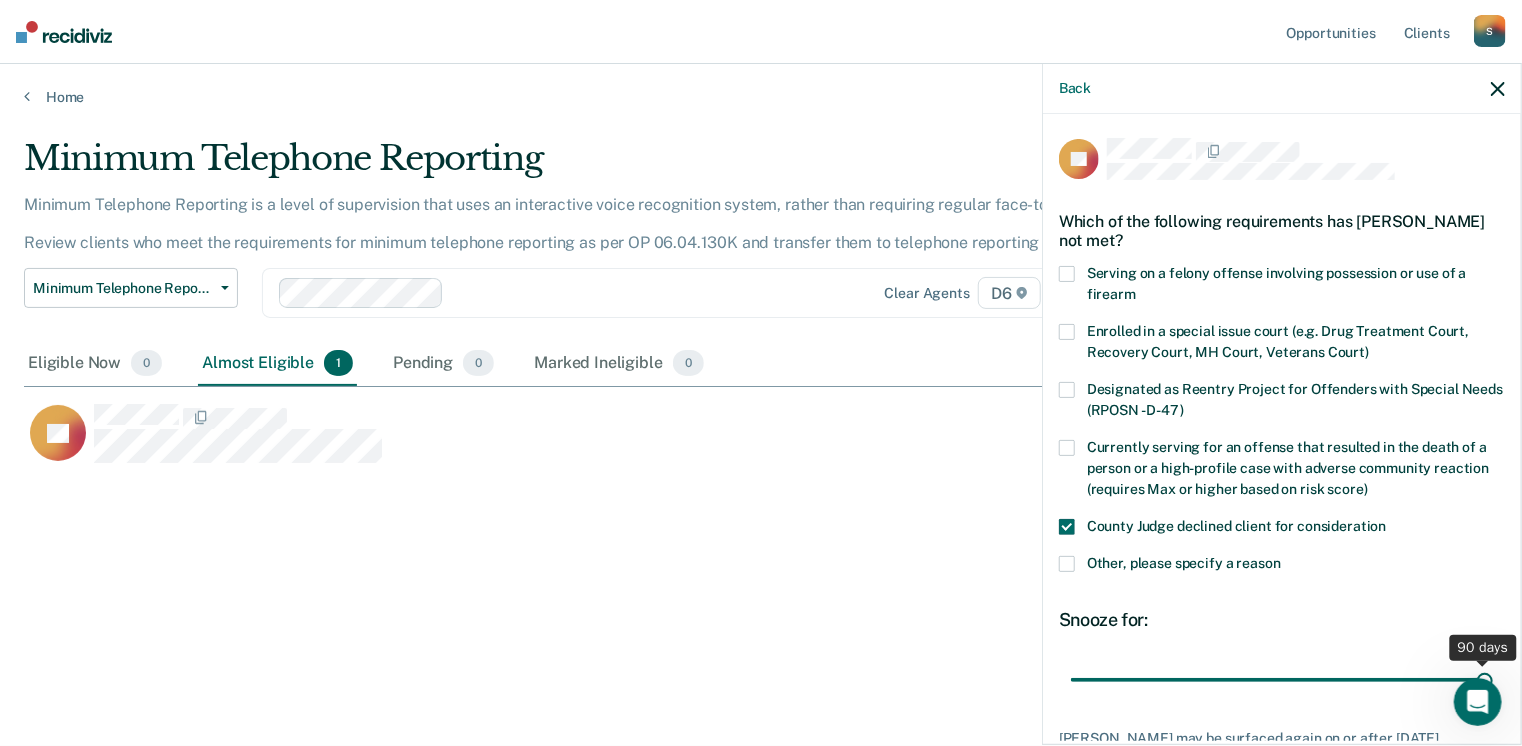 drag, startPoint x: 1205, startPoint y: 675, endPoint x: 1528, endPoint y: 697, distance: 323.74835 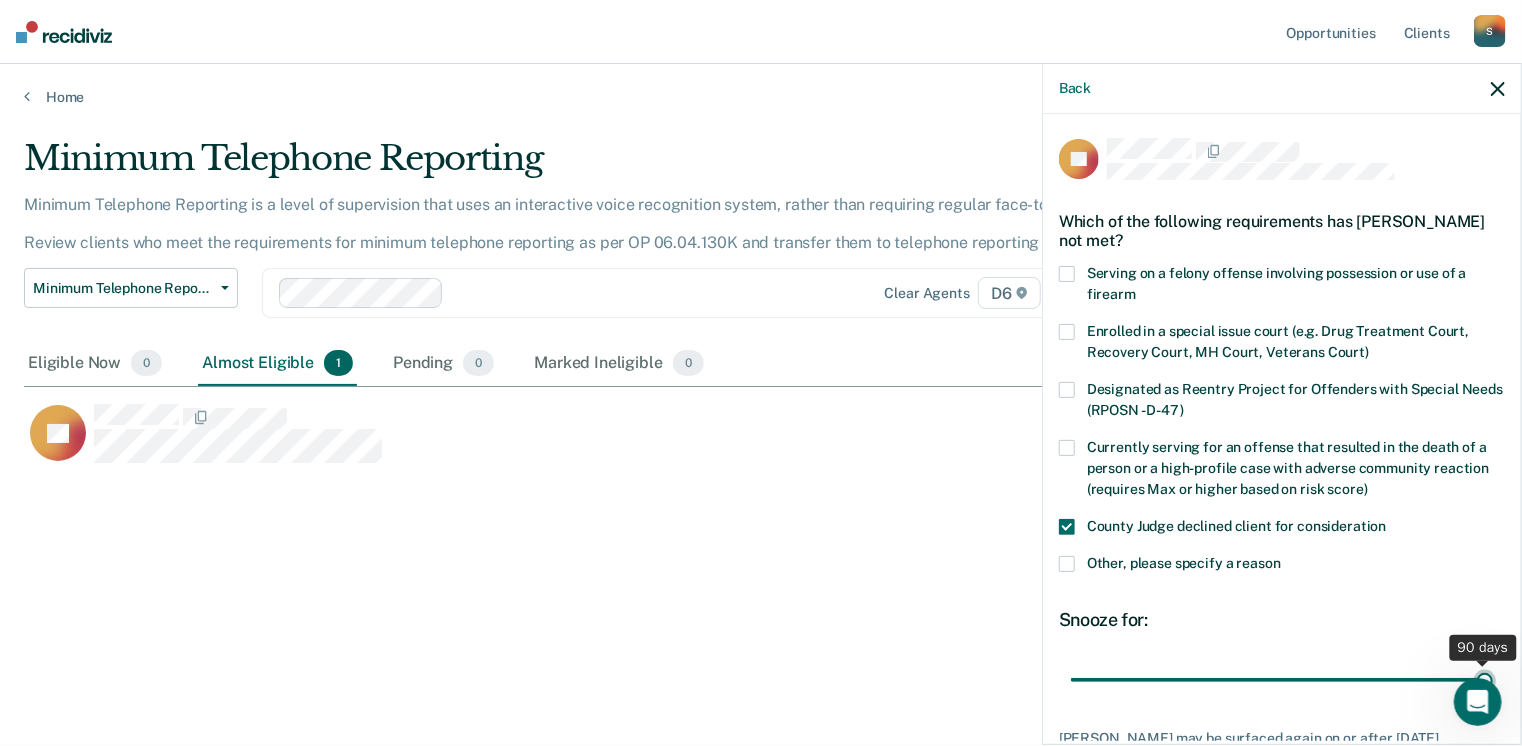 type on "90" 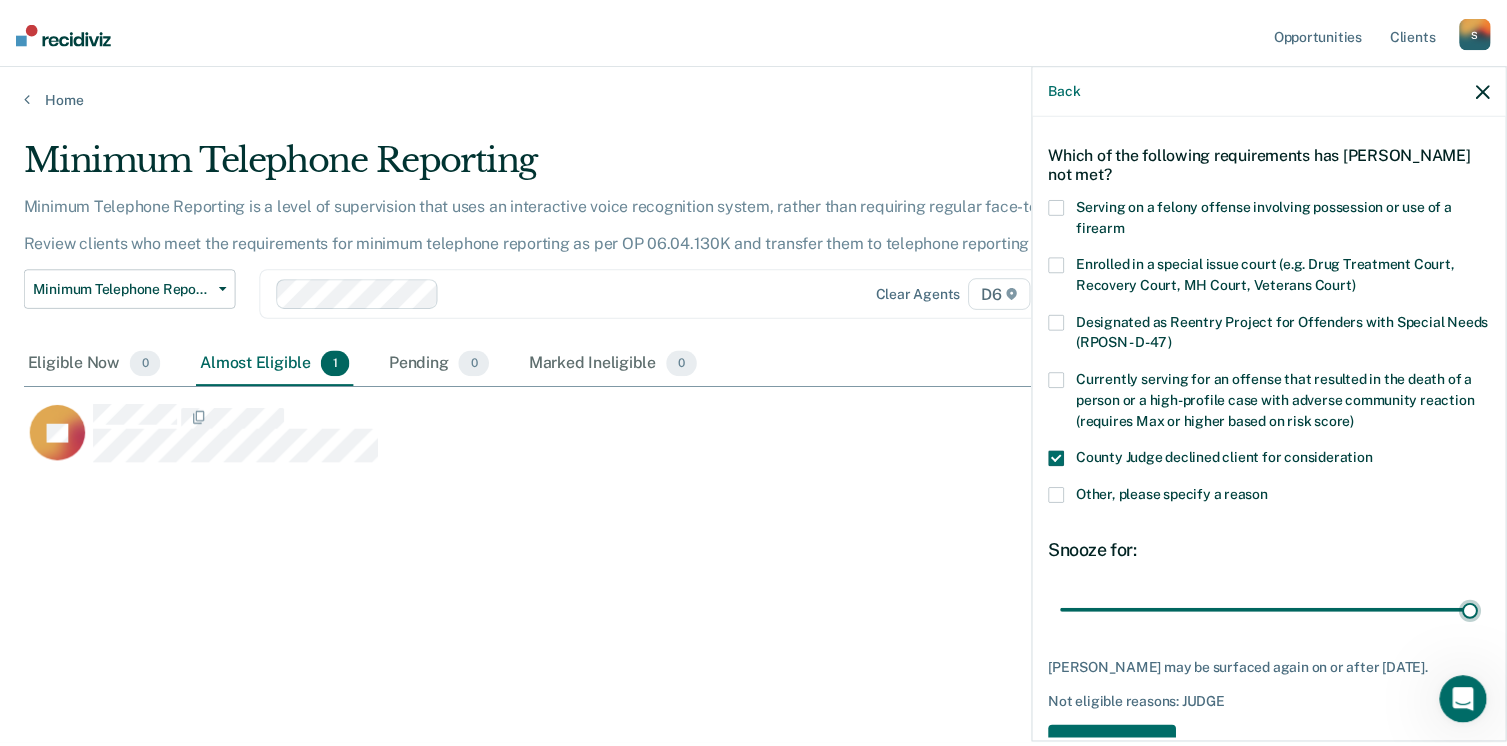 scroll, scrollTop: 129, scrollLeft: 0, axis: vertical 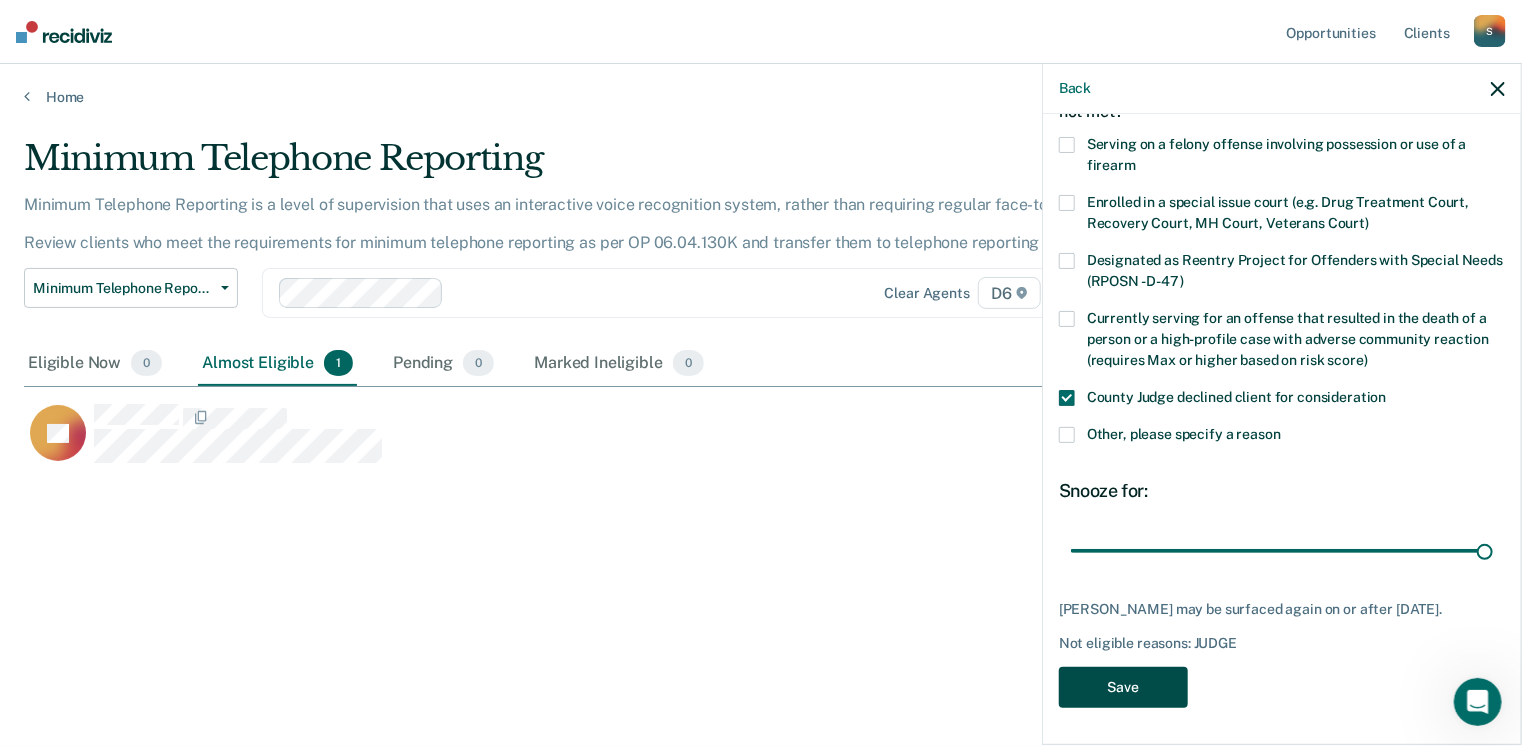 click on "Save" at bounding box center (1123, 687) 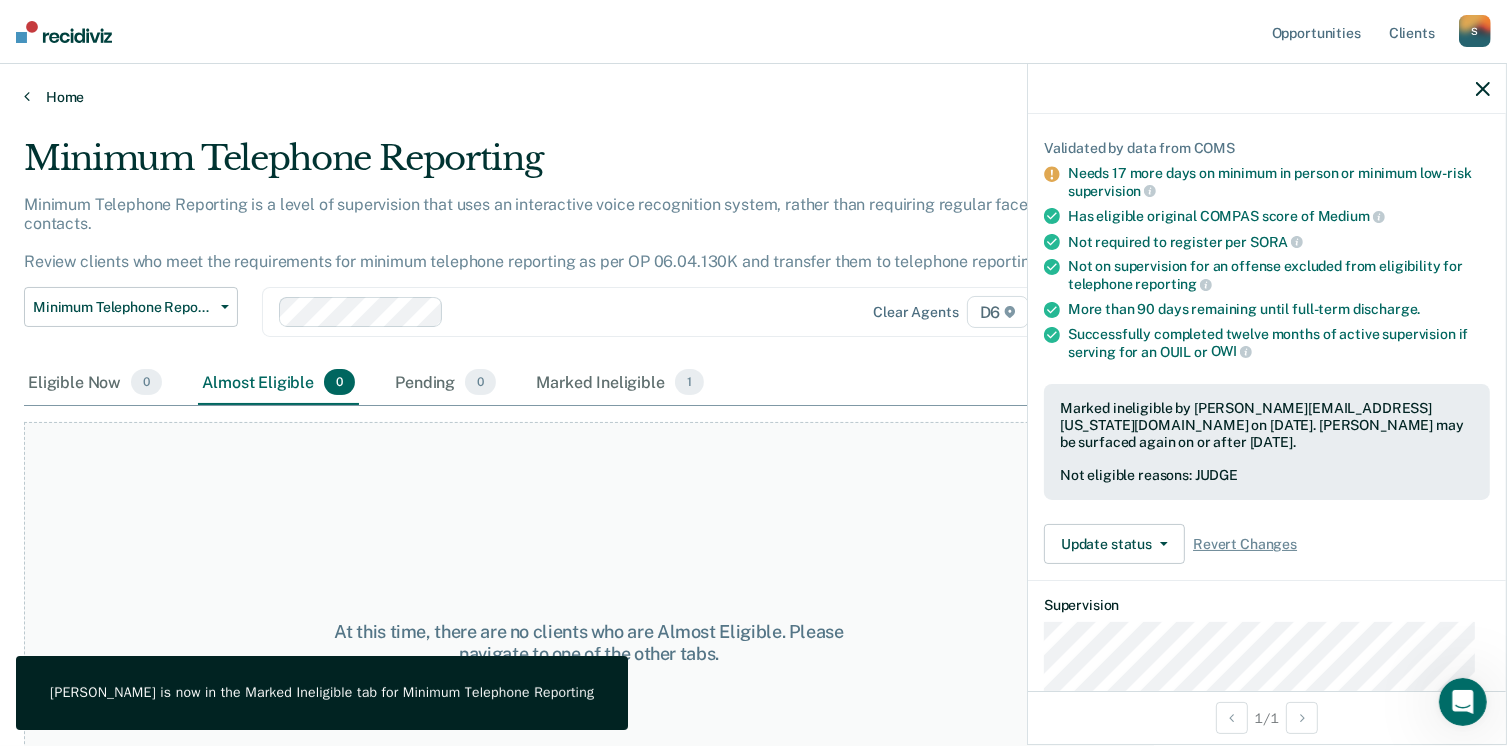 click on "Home" at bounding box center (753, 97) 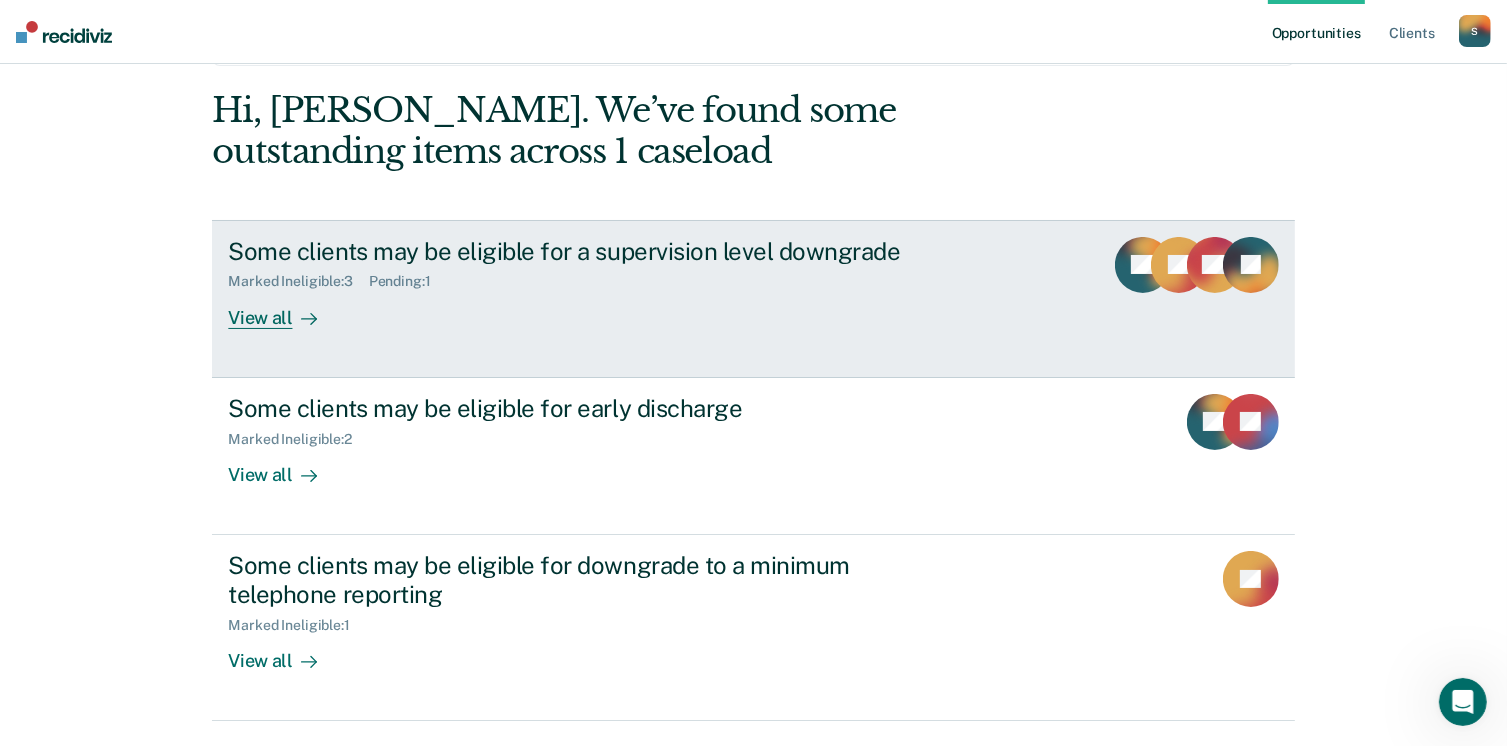 scroll, scrollTop: 133, scrollLeft: 0, axis: vertical 